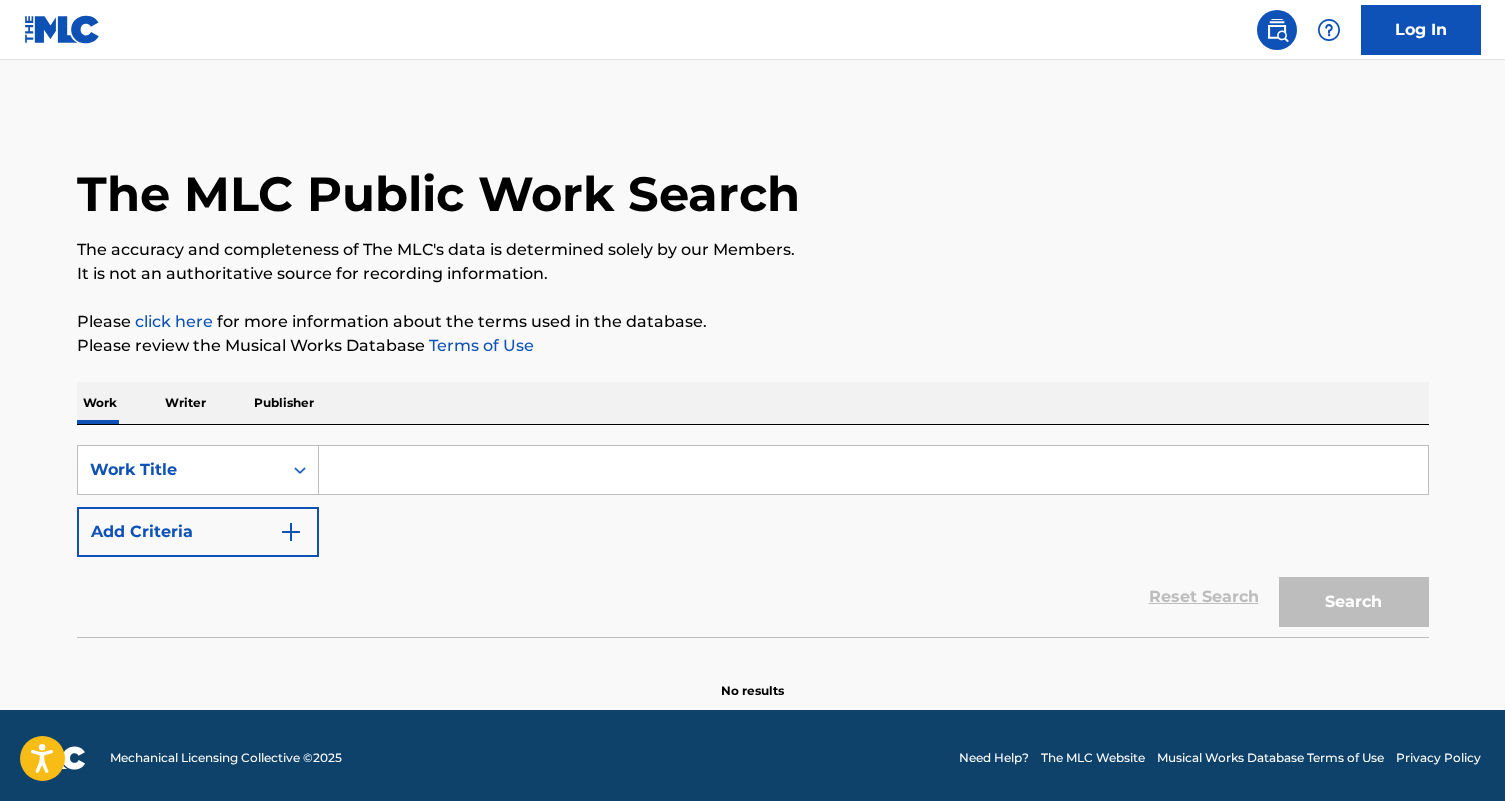 scroll, scrollTop: 0, scrollLeft: 0, axis: both 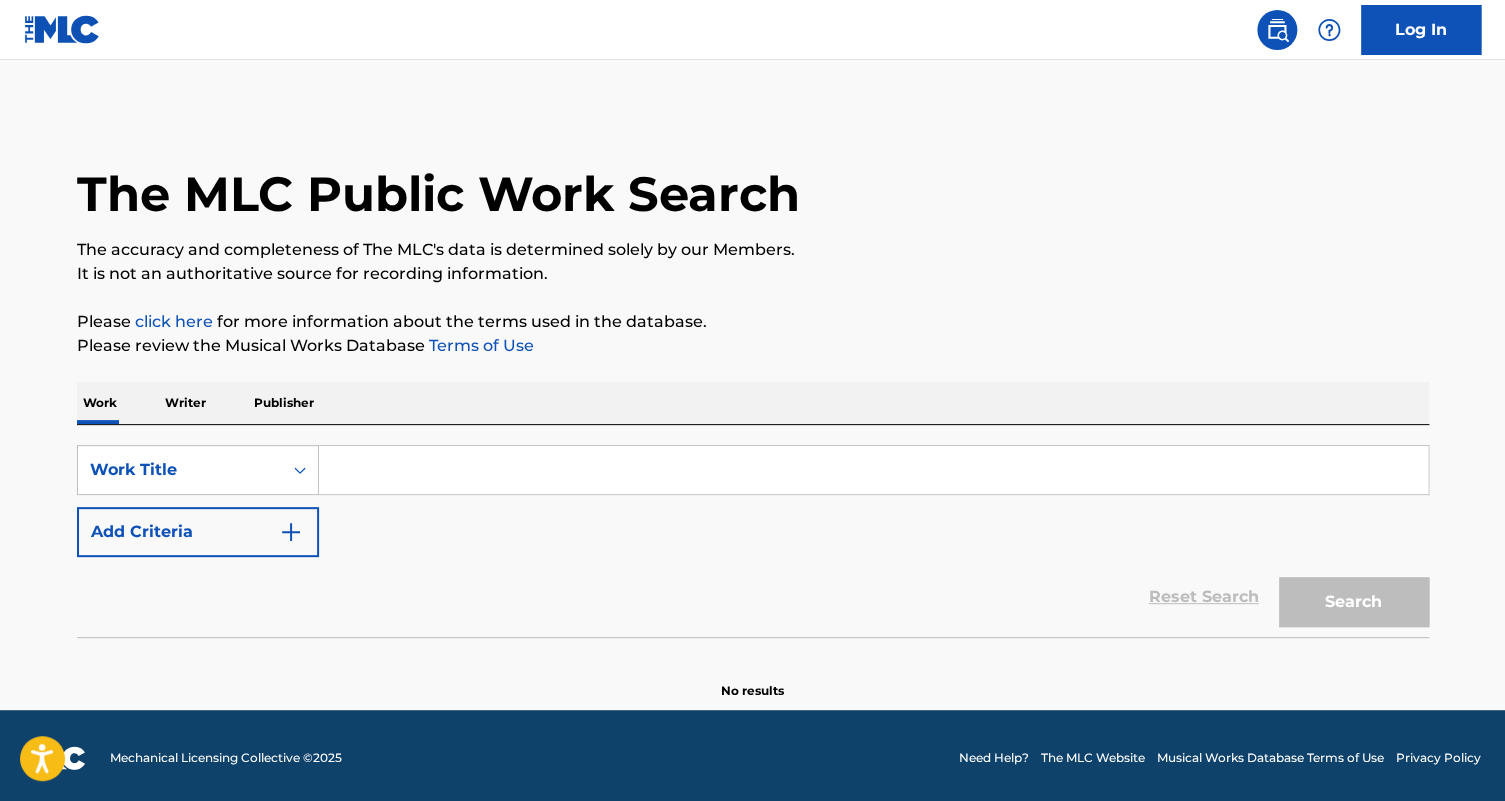 click on "Add Criteria" at bounding box center [198, 532] 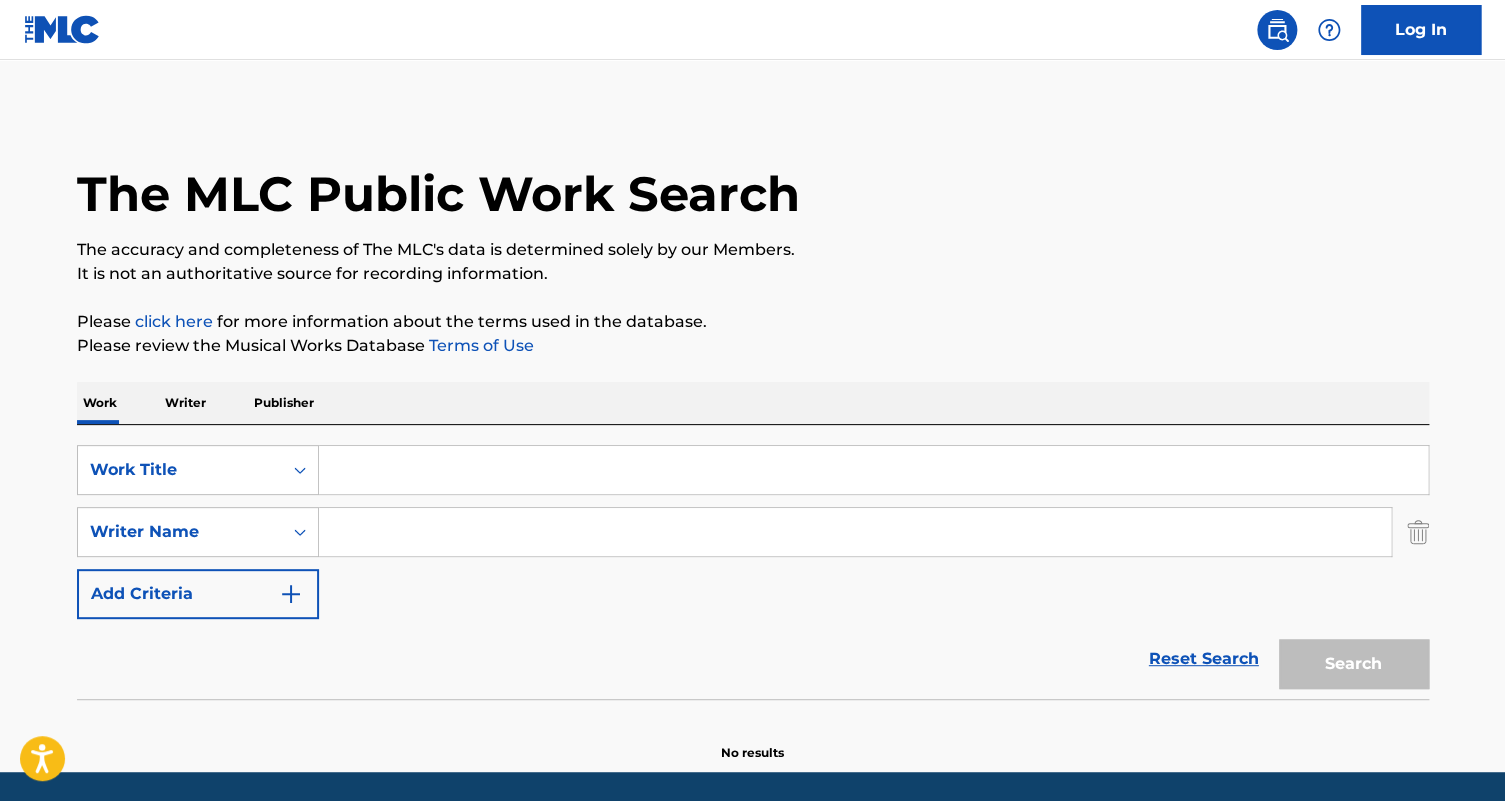 paste on "WATERMELON SLICES" 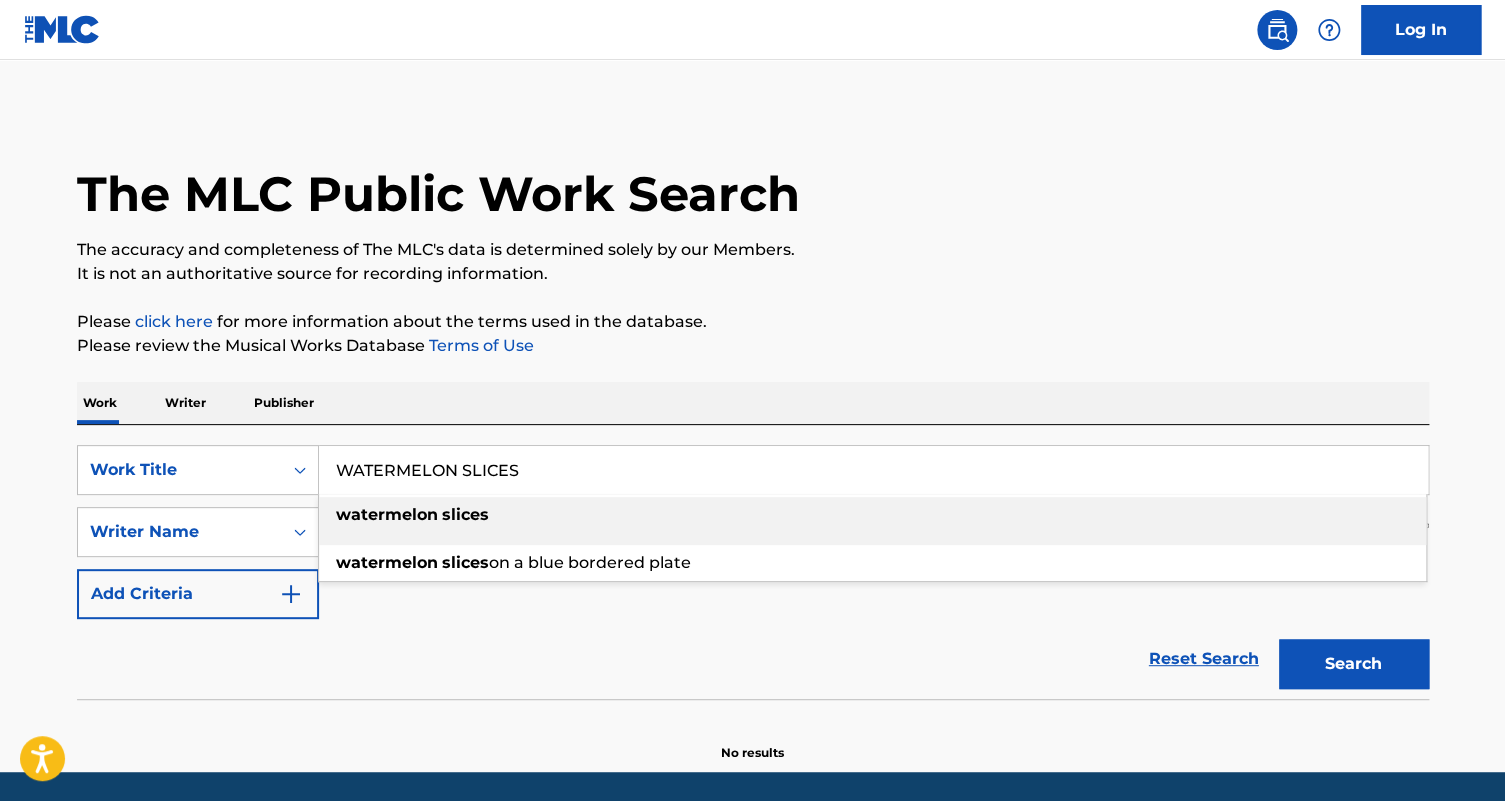 type on "WATERMELON SLICES" 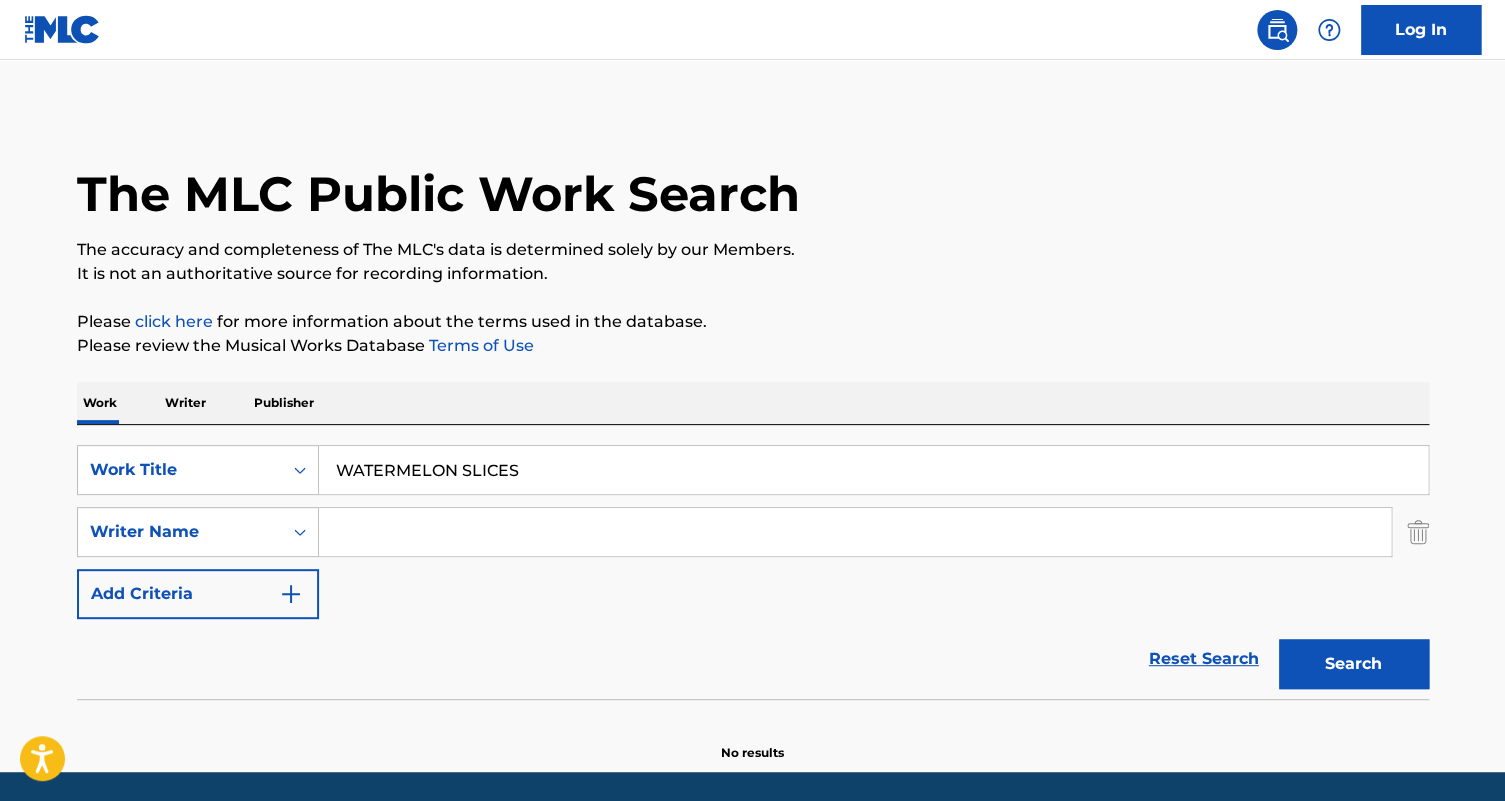 paste on "[PERSON_NAME]" 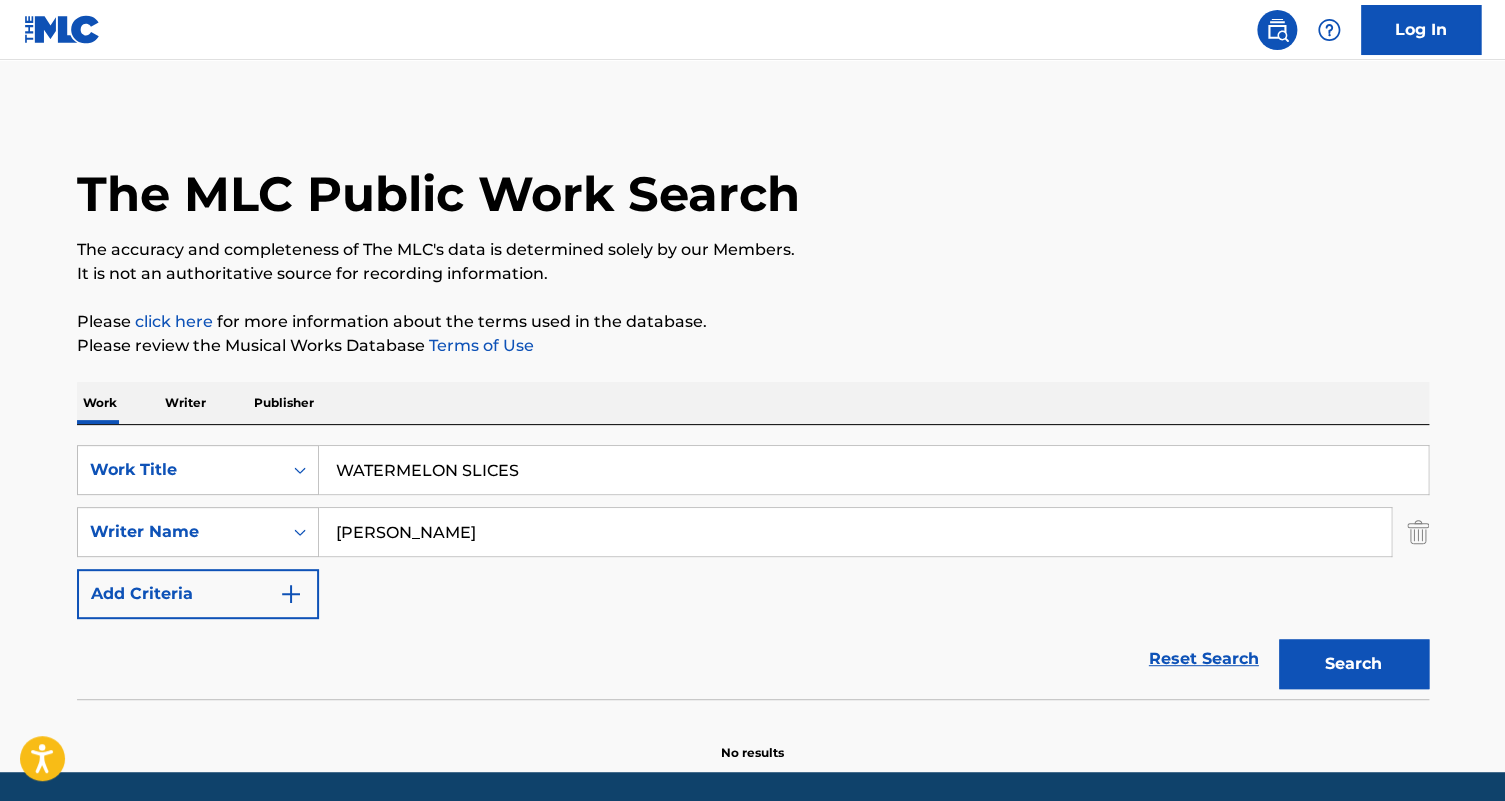 type on "[PERSON_NAME]" 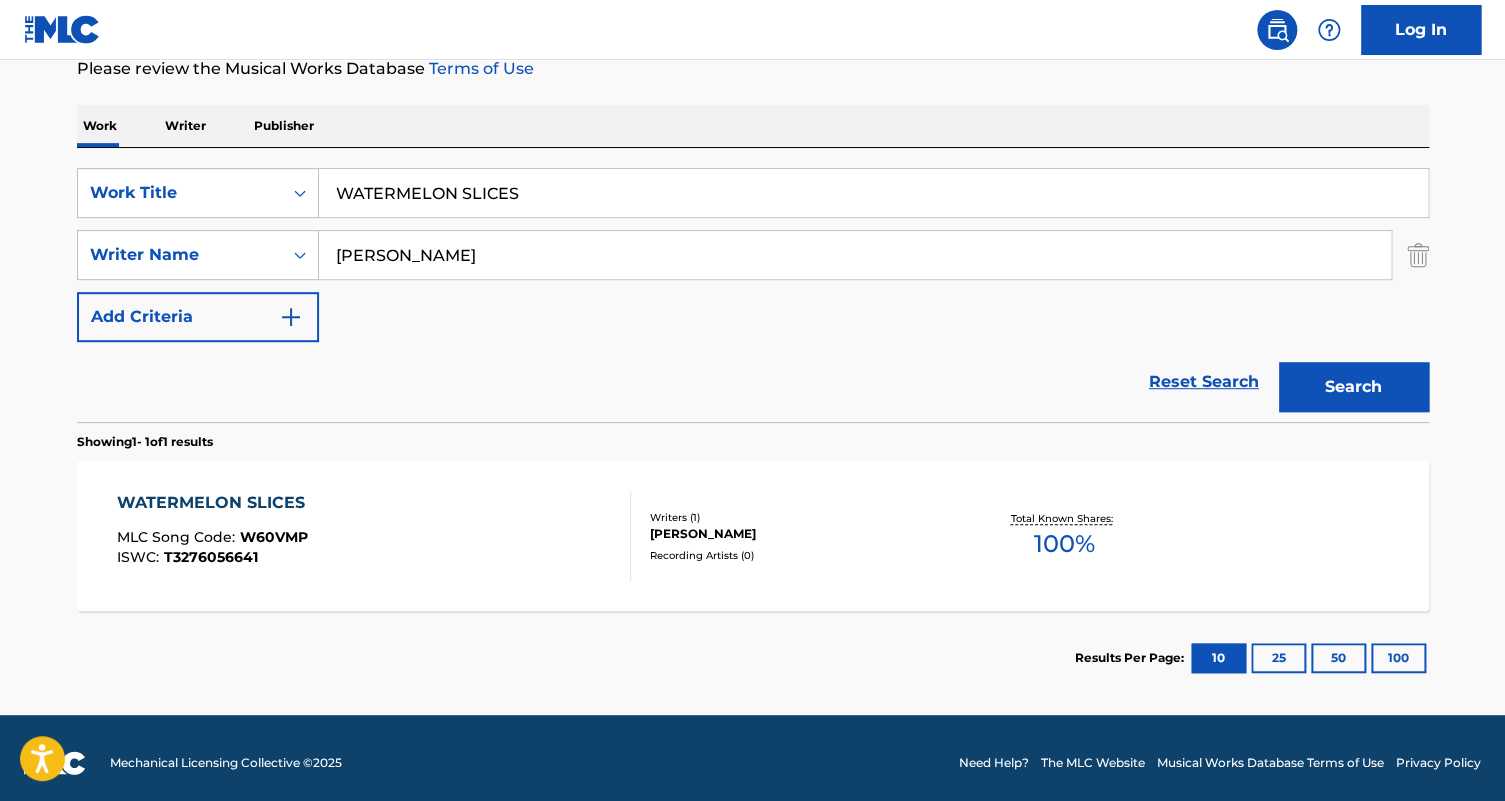 scroll, scrollTop: 286, scrollLeft: 0, axis: vertical 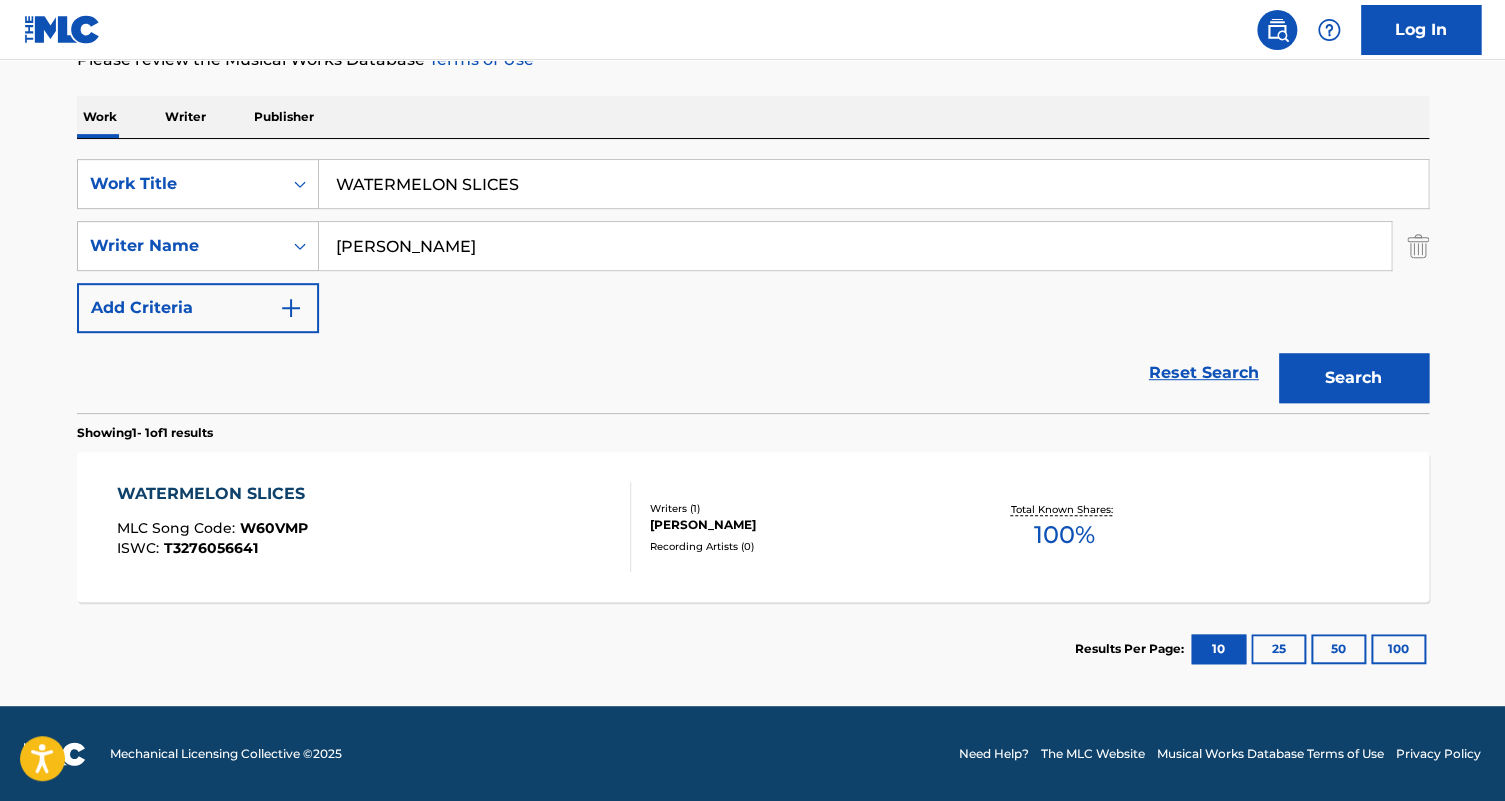 click on "WATERMELON SLICES MLC Song Code : W60VMP ISWC : T3276056641" at bounding box center (374, 527) 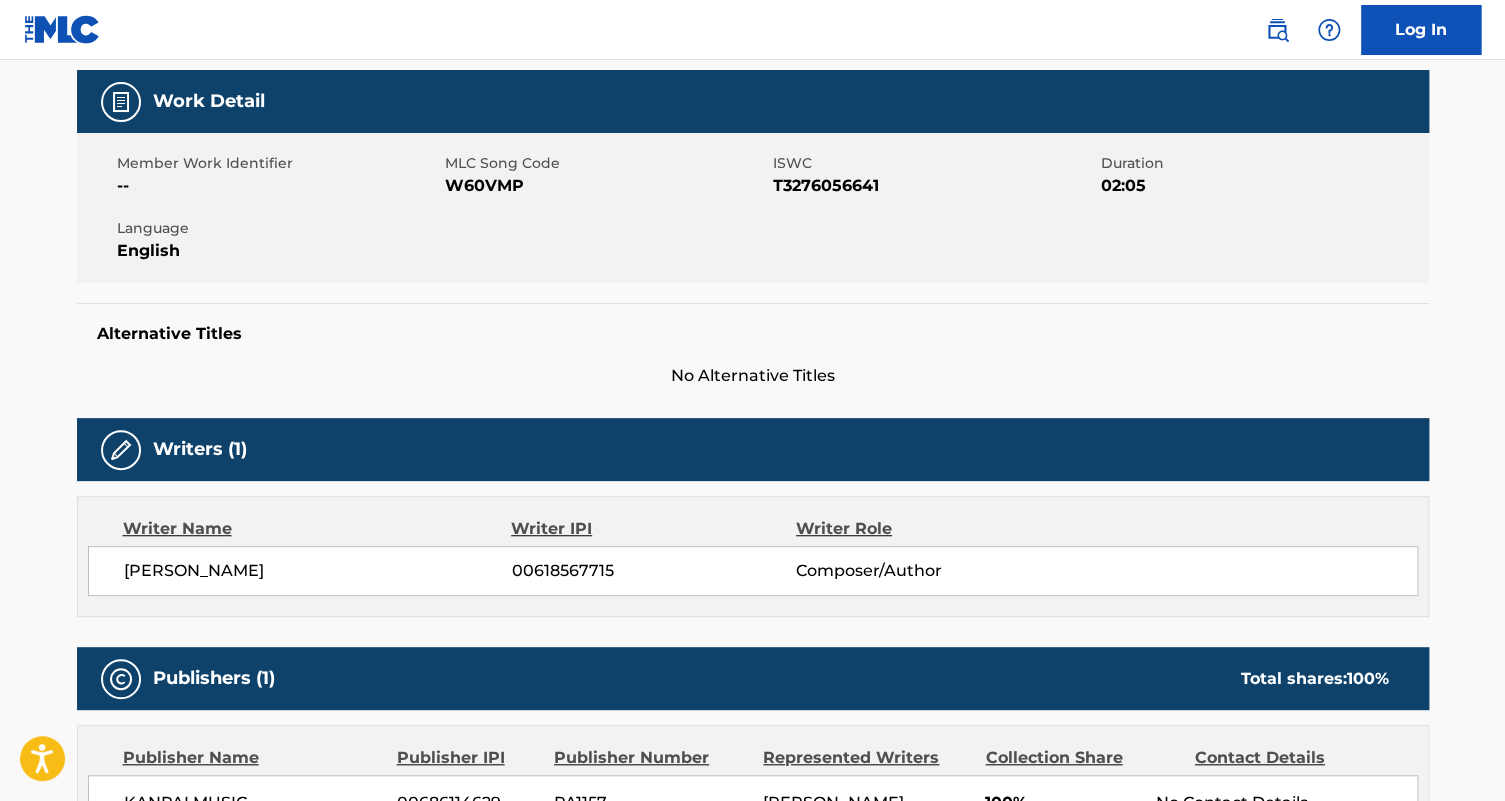 scroll, scrollTop: 0, scrollLeft: 0, axis: both 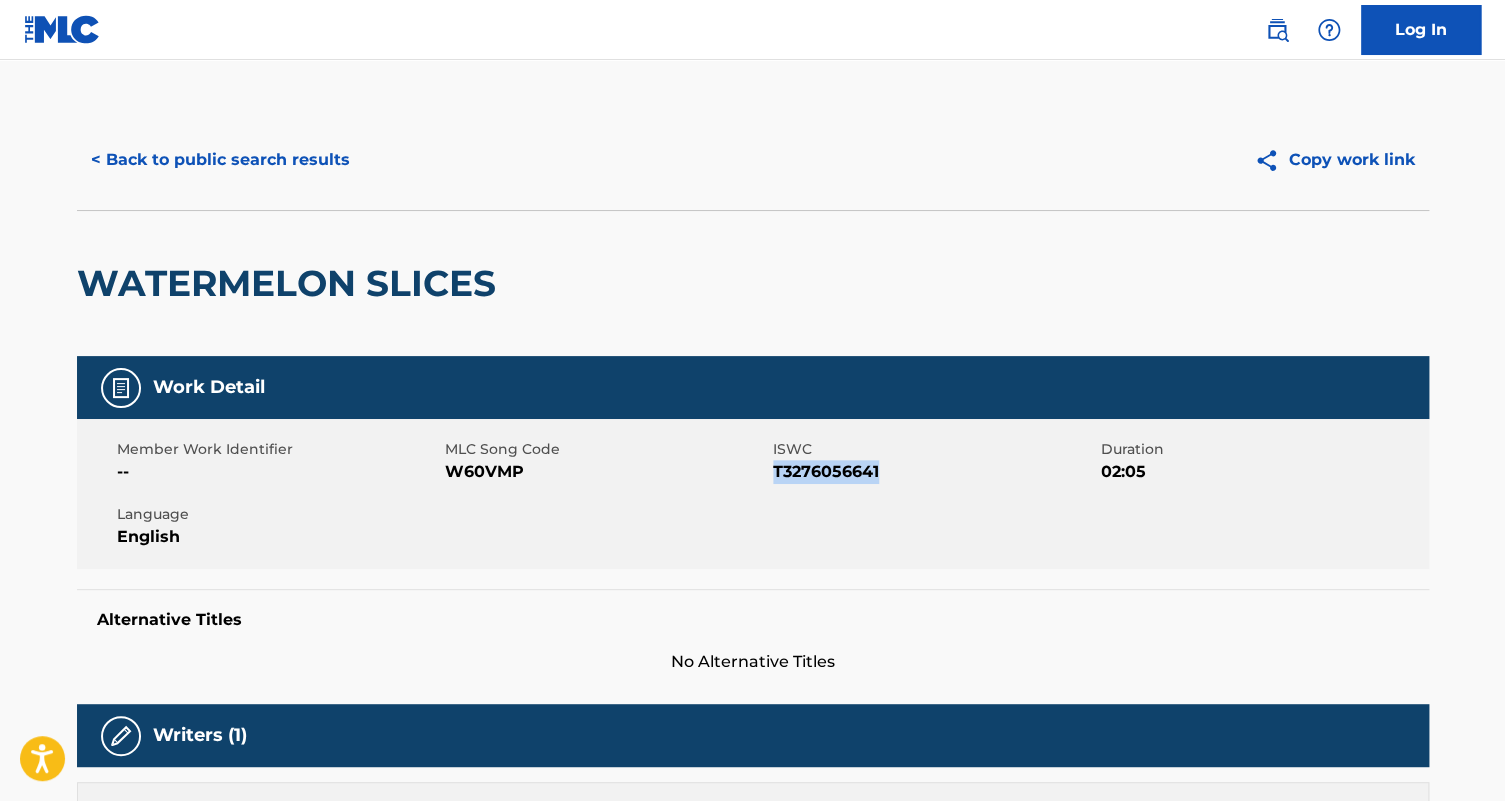 drag, startPoint x: 886, startPoint y: 472, endPoint x: 779, endPoint y: 481, distance: 107.37784 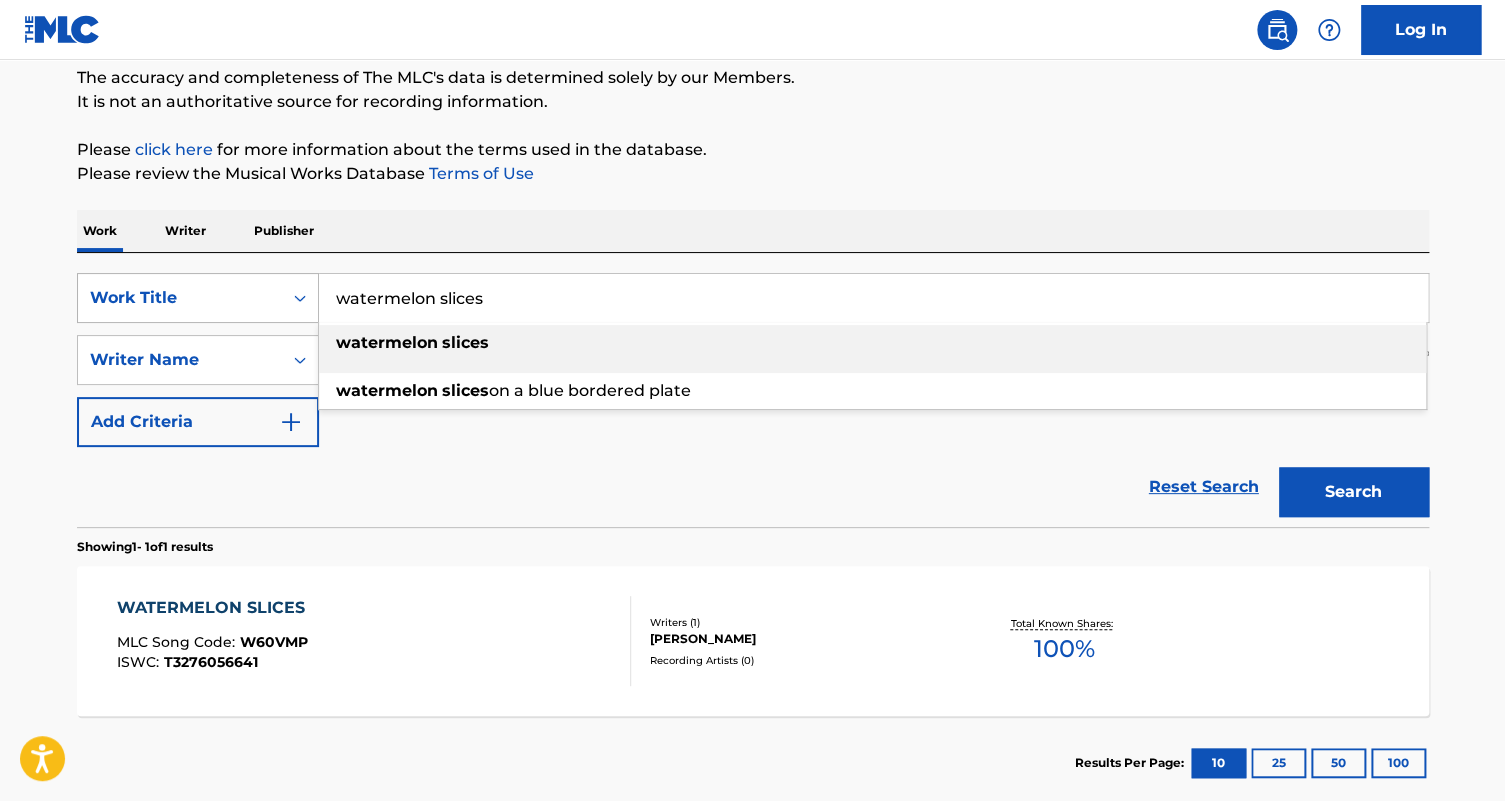 drag, startPoint x: 545, startPoint y: 303, endPoint x: 277, endPoint y: 300, distance: 268.01678 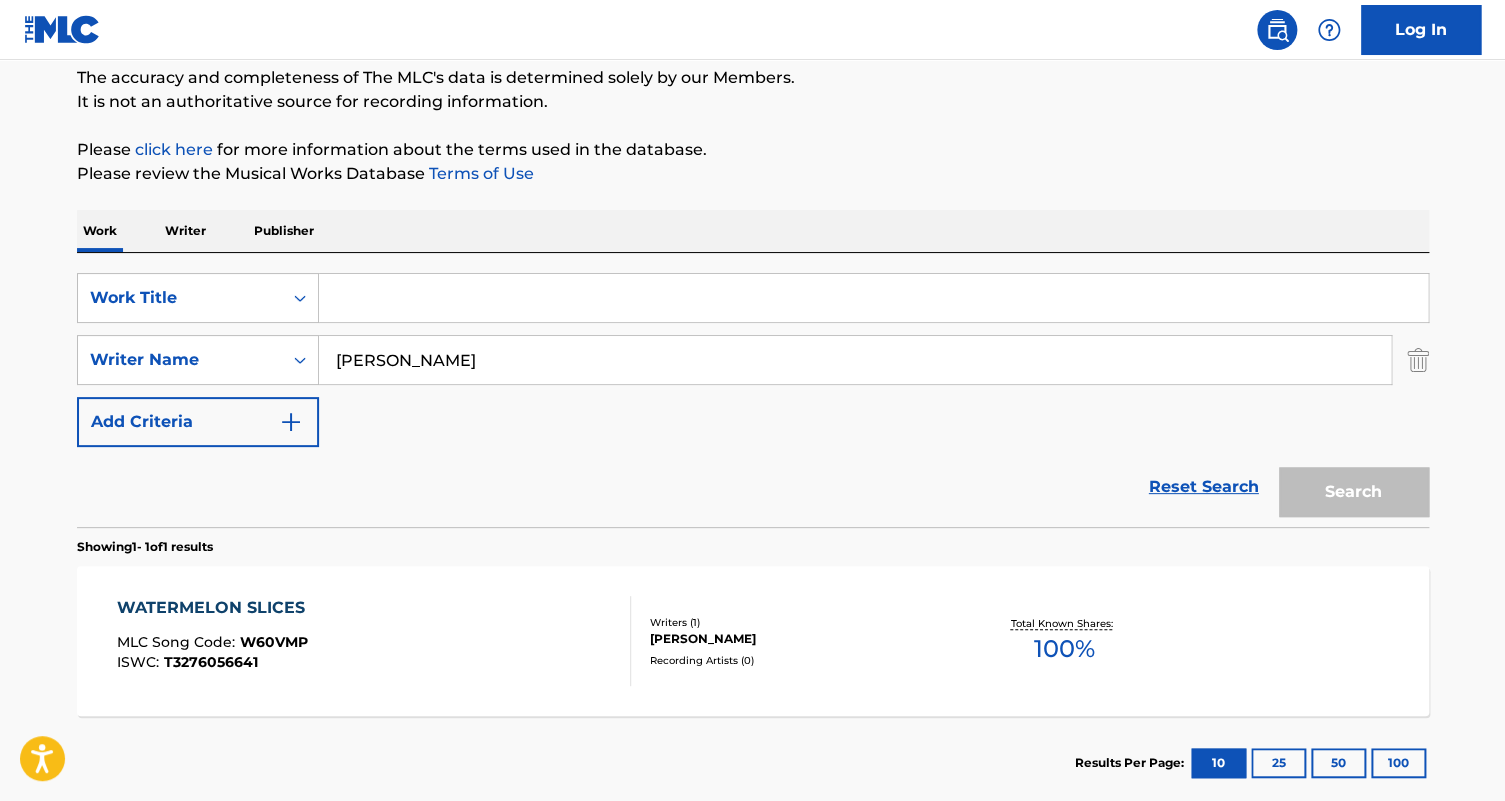 paste on "ALL I GOTTA DO" 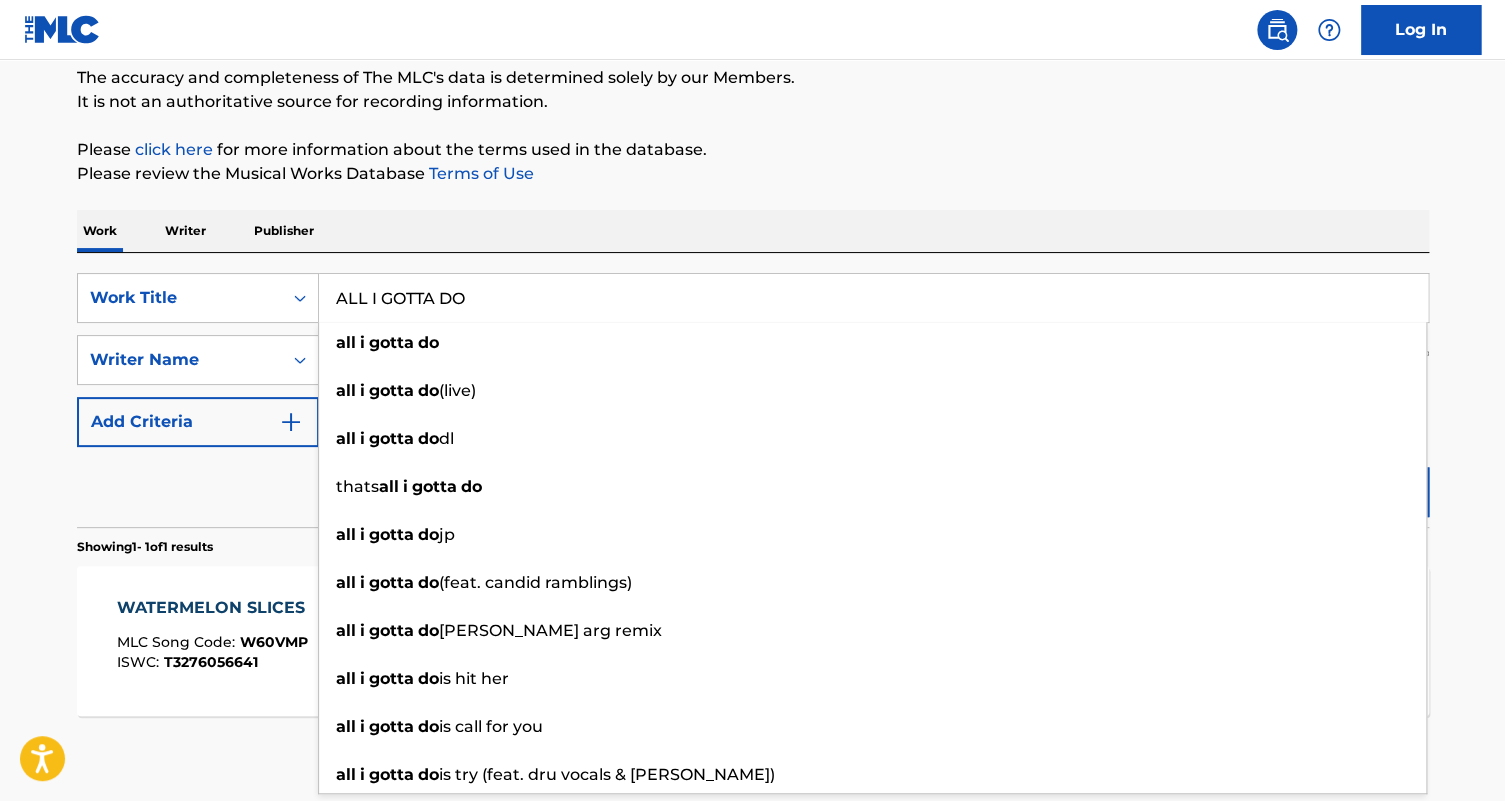 type on "ALL I GOTTA DO" 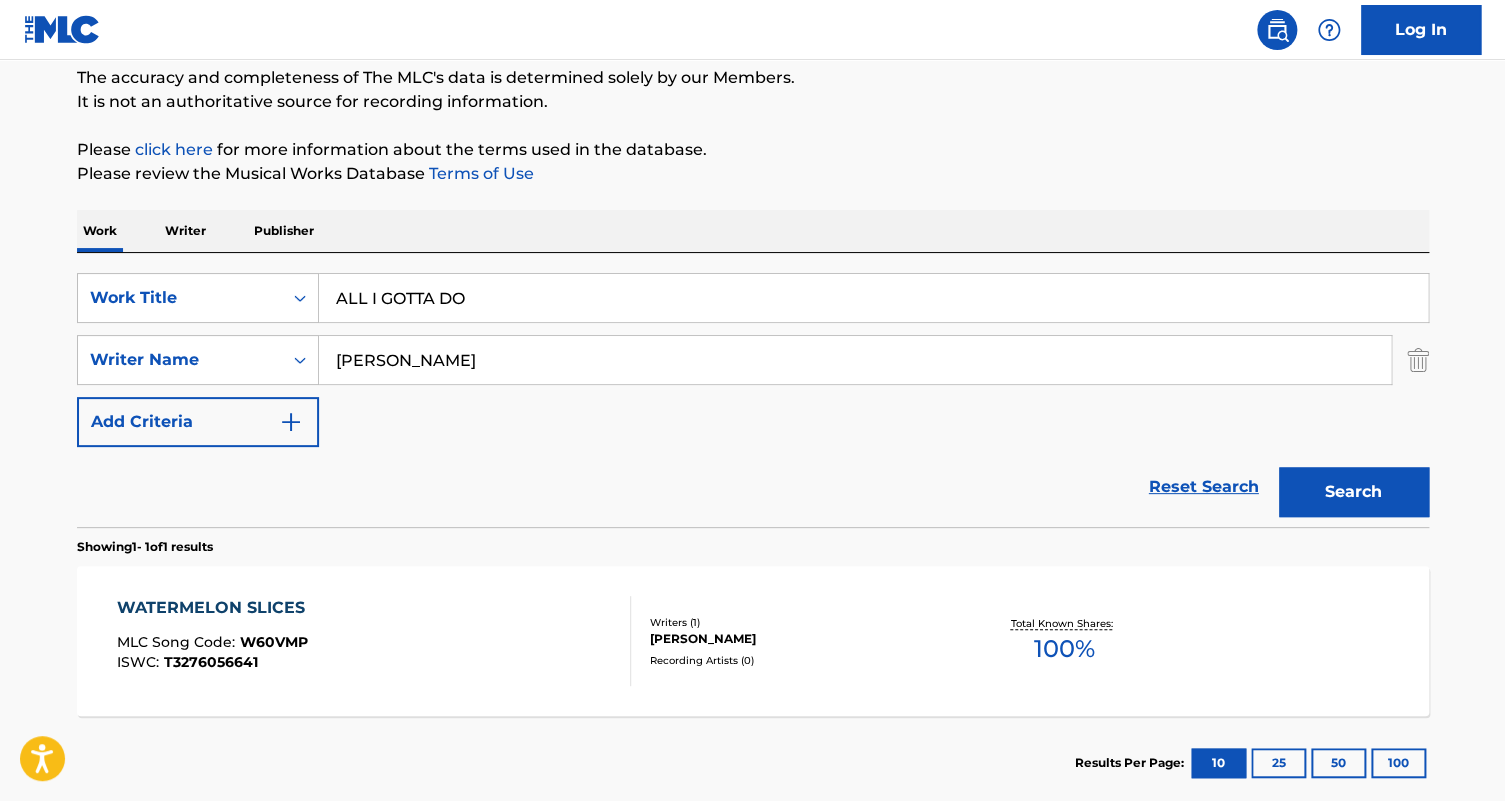 click on "The MLC Public Work Search The accuracy and completeness of The MLC's data is determined solely by our Members. It is not an authoritative source for recording information. Please   click here   for more information about the terms used in the database. Please review the Musical Works Database   Terms of Use Work Writer Publisher SearchWithCriteria42ff2598-f8de-432d-bc89-00f86ae19e88 Work Title ALL I GOTTA DO SearchWithCriteriac8646b92-9e23-401c-8eac-41412c505c11 Writer Name [PERSON_NAME] Add Criteria Reset Search Search Showing  1  -   1  of  1   results   WATERMELON SLICES MLC Song Code : W60VMP ISWC : T3276056641 Writers ( 1 ) [PERSON_NAME] Recording Artists ( 0 ) Total Known Shares: 100 % Results Per Page: 10 25 50 100" at bounding box center (752, 354) 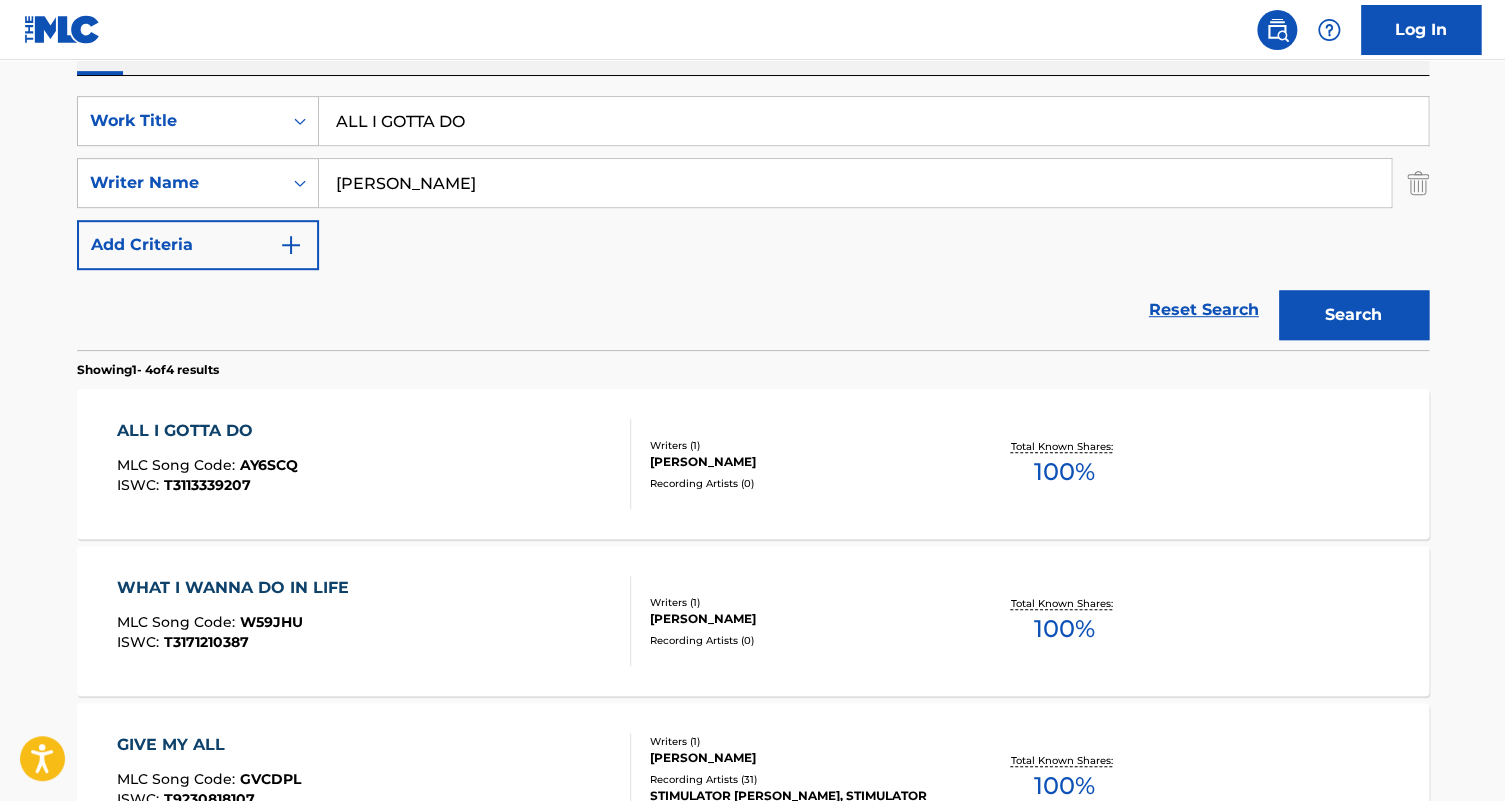 scroll, scrollTop: 354, scrollLeft: 0, axis: vertical 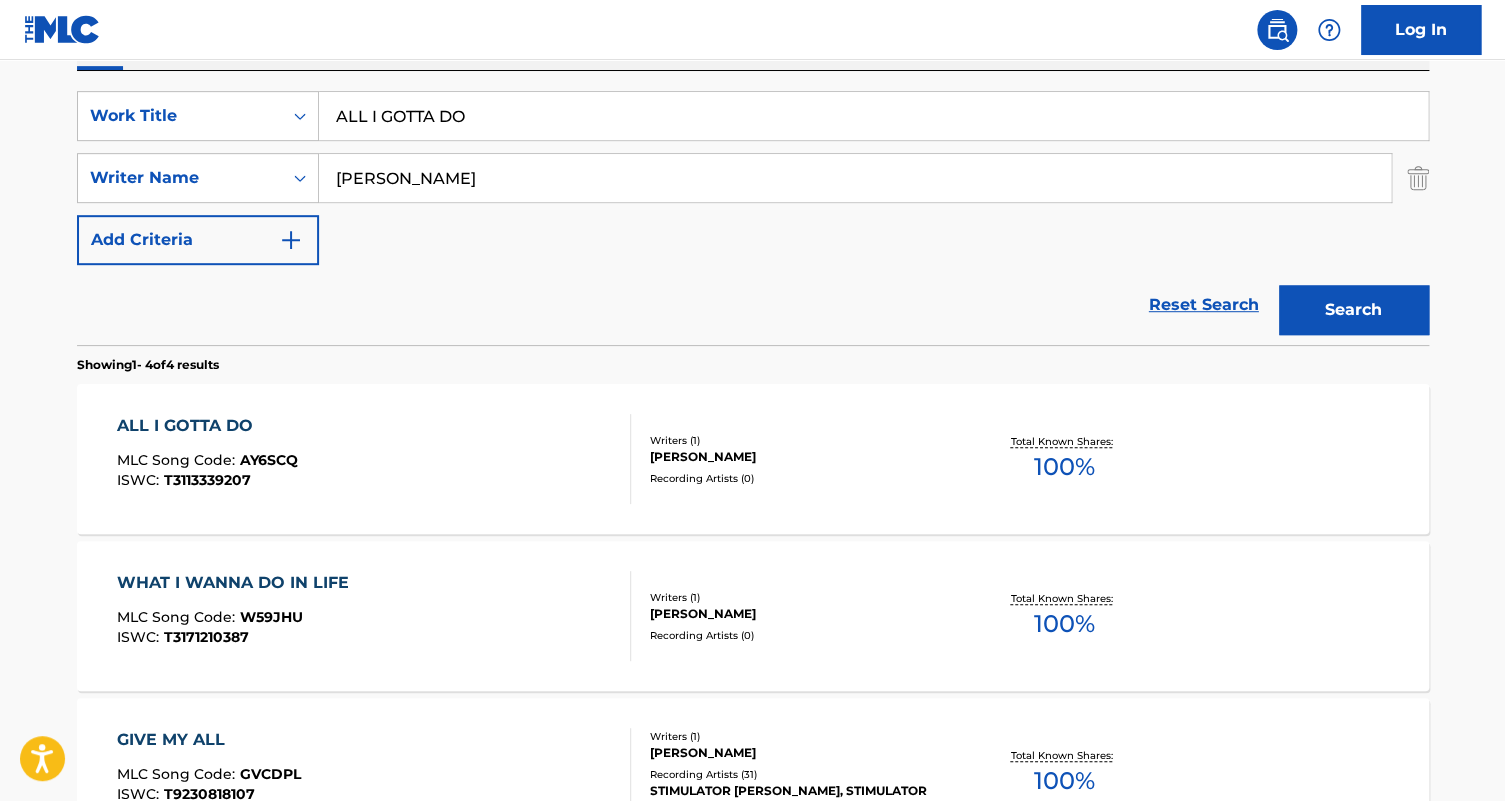 click on "ALL I GOTTA DO MLC Song Code : AY6SCQ ISWC : T3113339207" at bounding box center [374, 459] 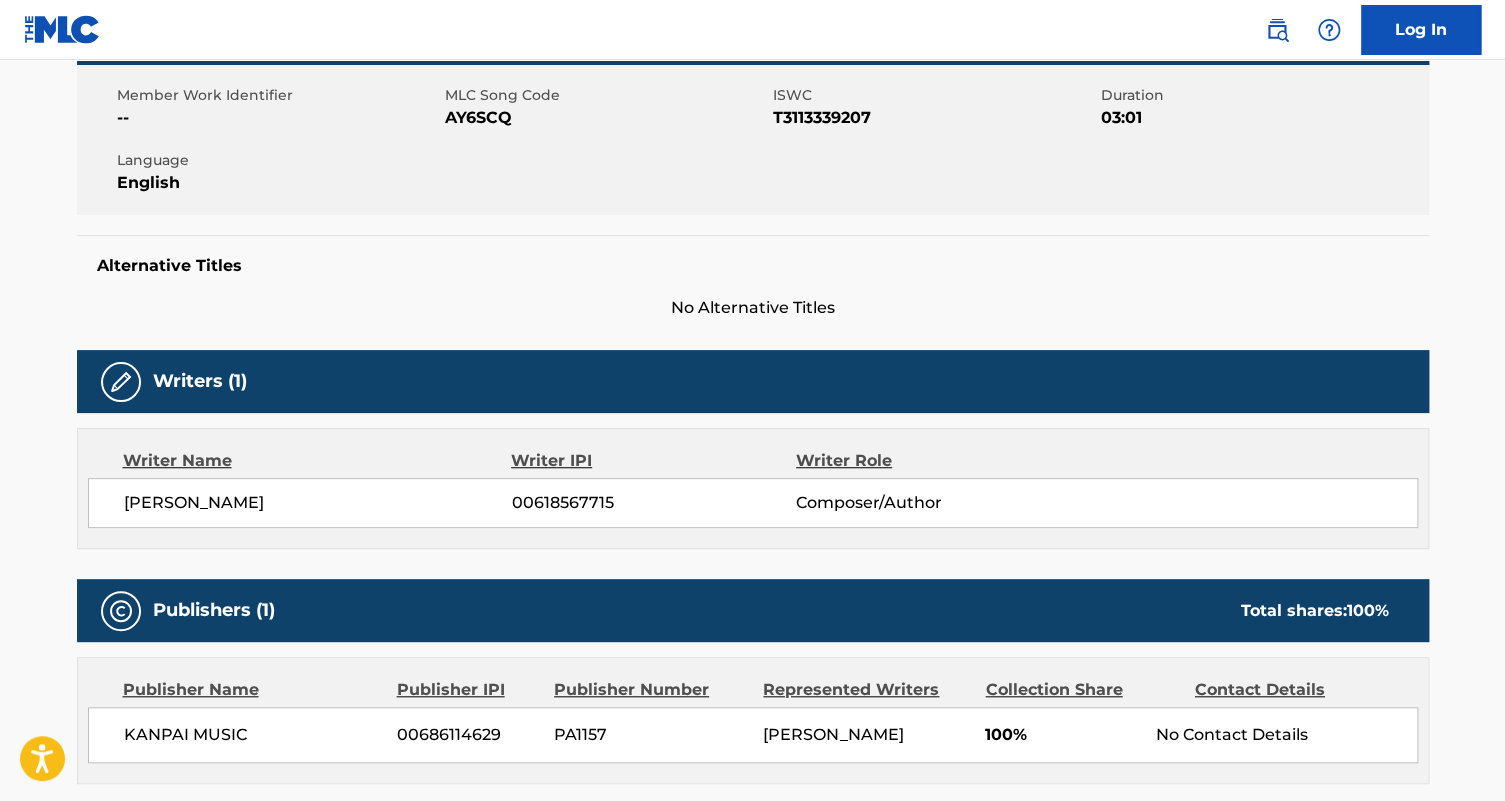 scroll, scrollTop: 0, scrollLeft: 0, axis: both 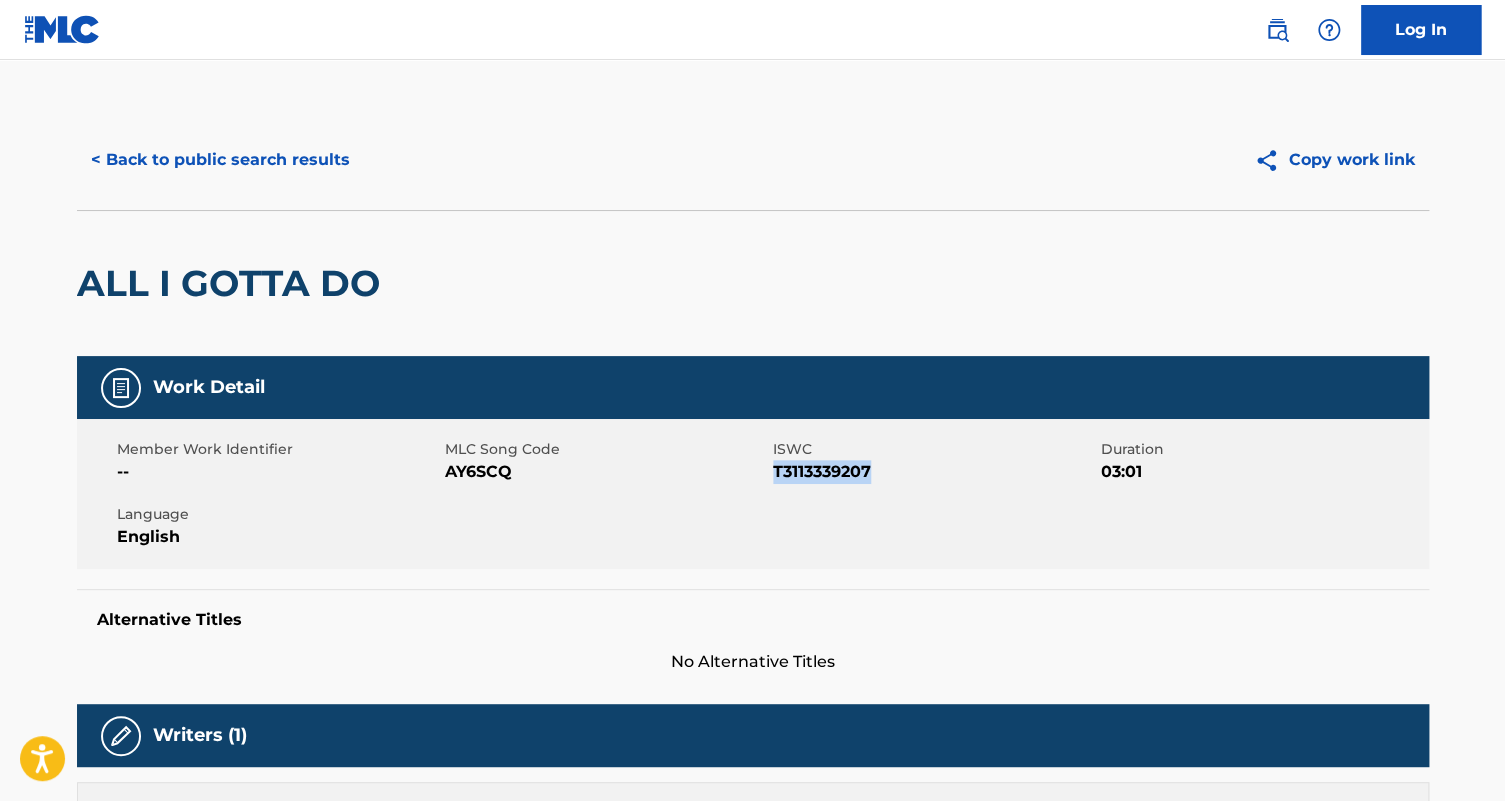 drag, startPoint x: 881, startPoint y: 468, endPoint x: 773, endPoint y: 473, distance: 108.11568 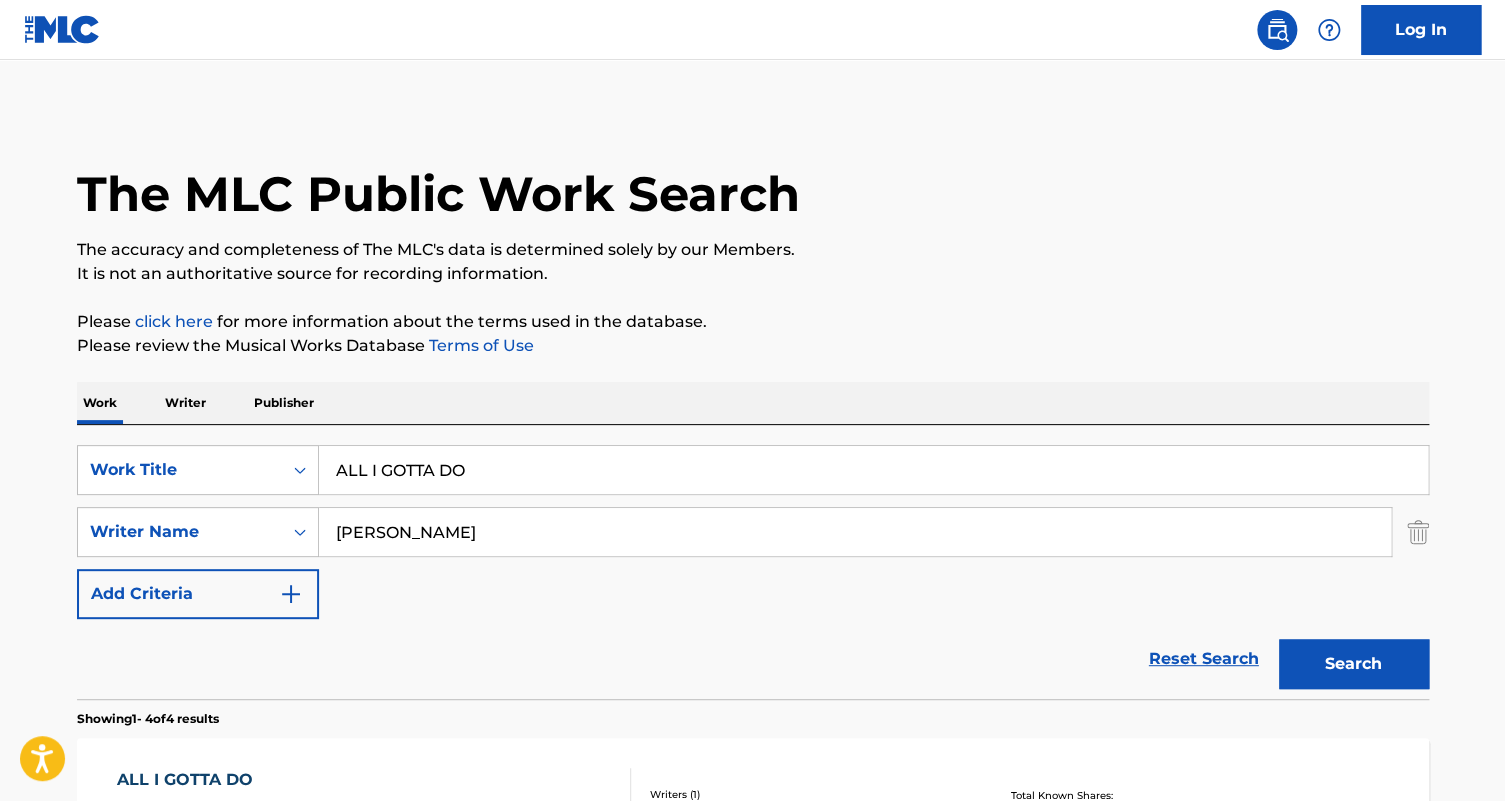 scroll, scrollTop: 354, scrollLeft: 0, axis: vertical 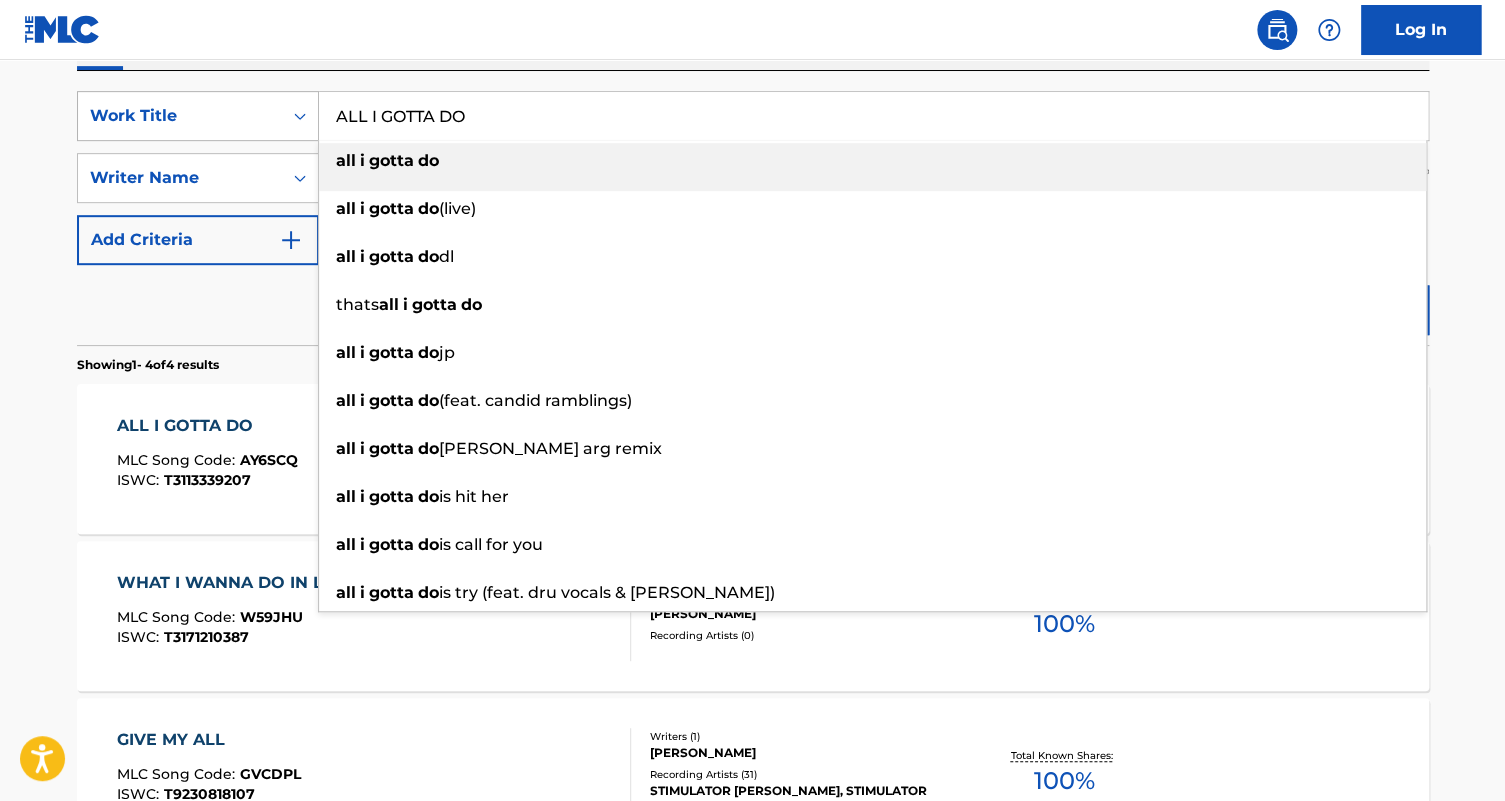drag, startPoint x: 495, startPoint y: 113, endPoint x: 308, endPoint y: 101, distance: 187.38463 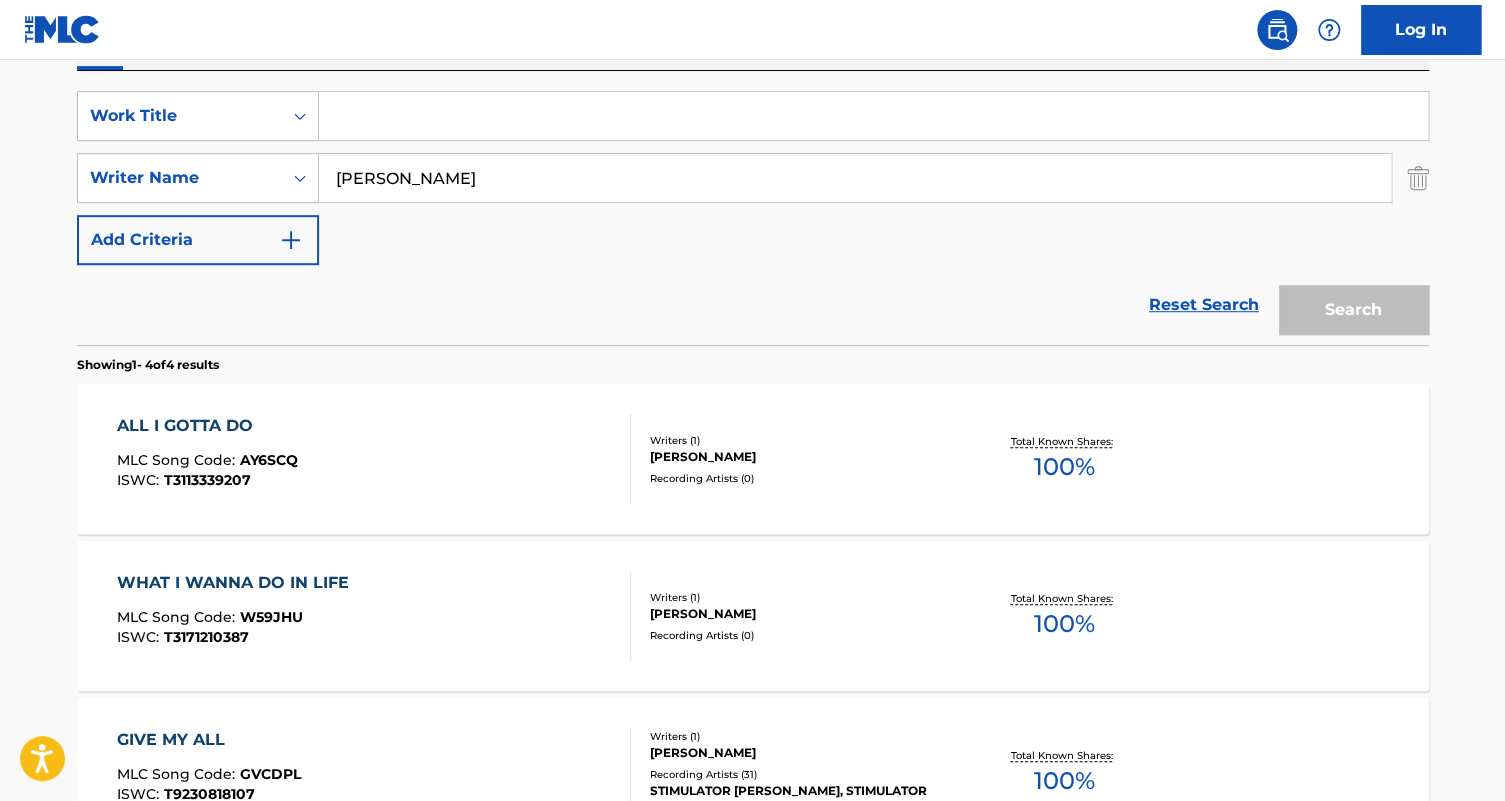 paste on "ARRIVE" 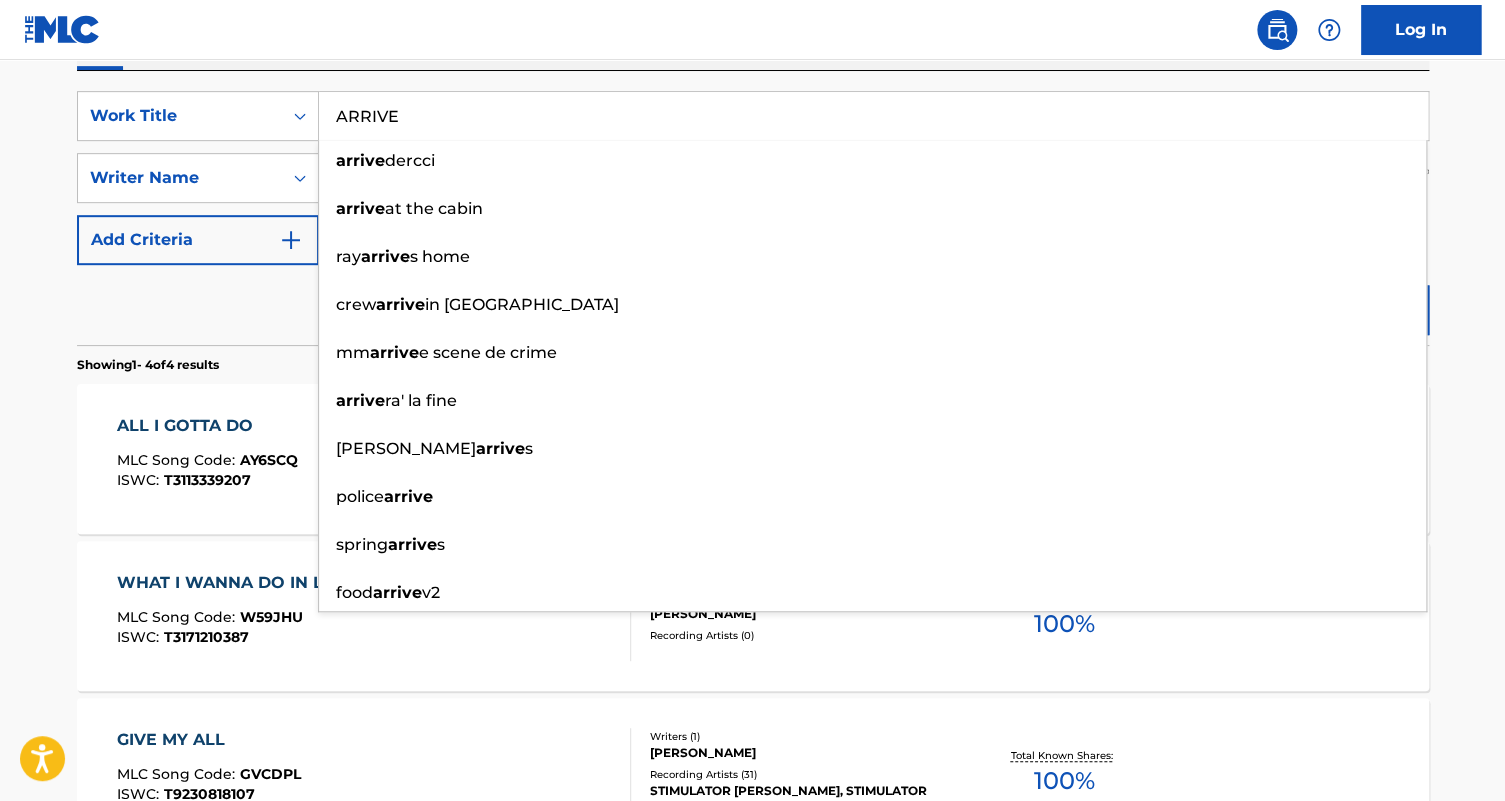 type on "ARRIVE" 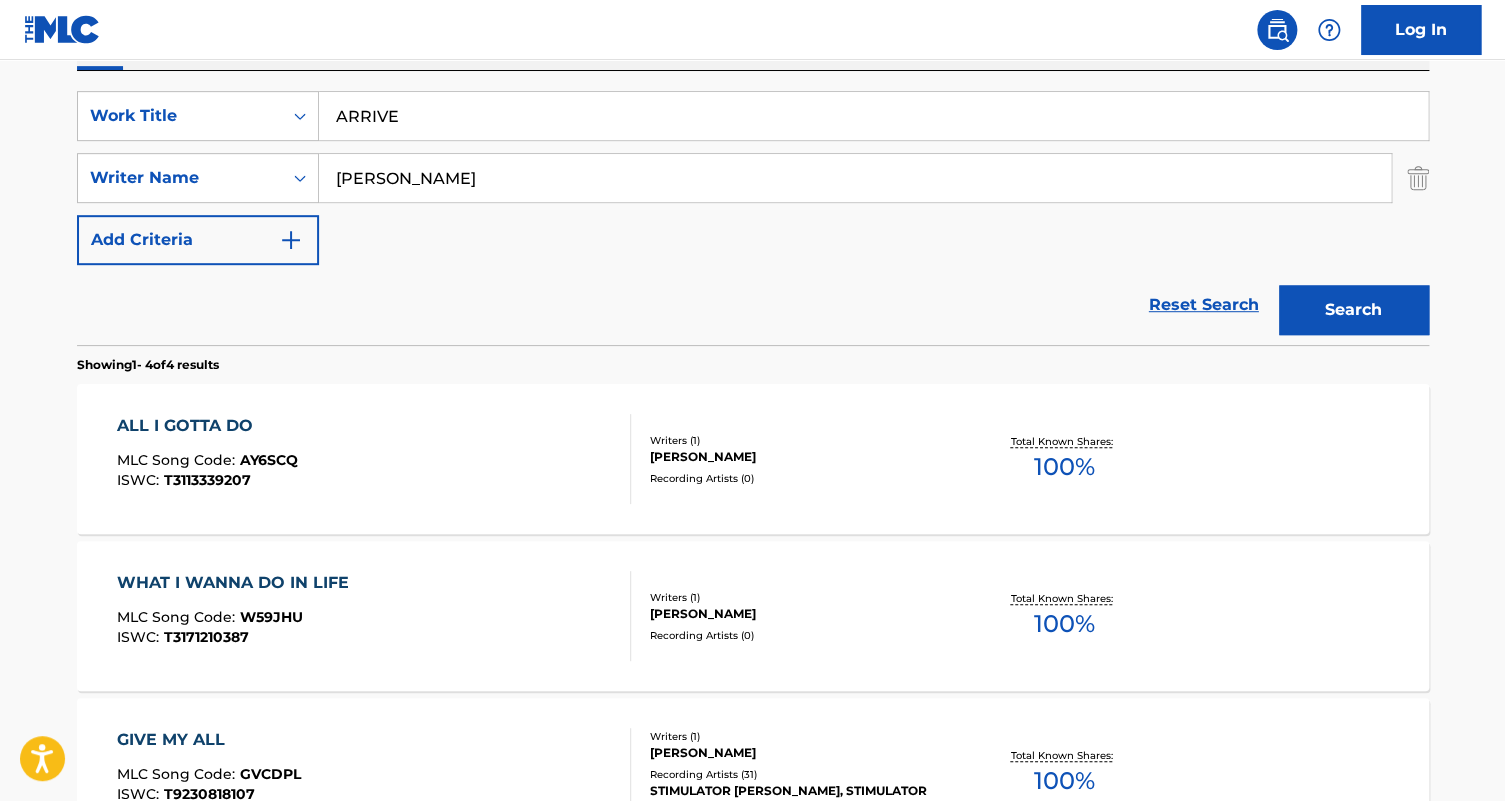click on "Search" at bounding box center [1354, 310] 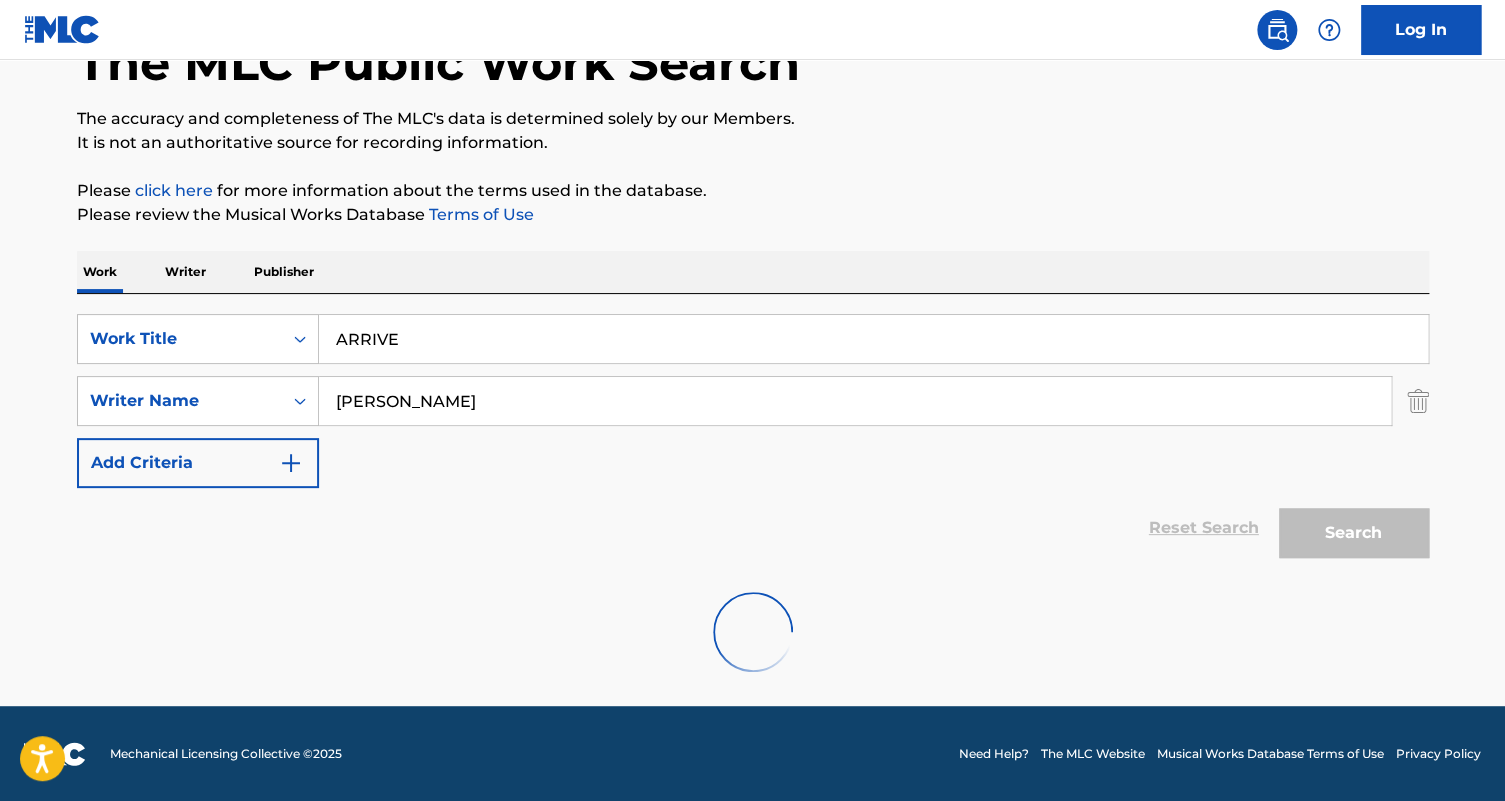 scroll, scrollTop: 286, scrollLeft: 0, axis: vertical 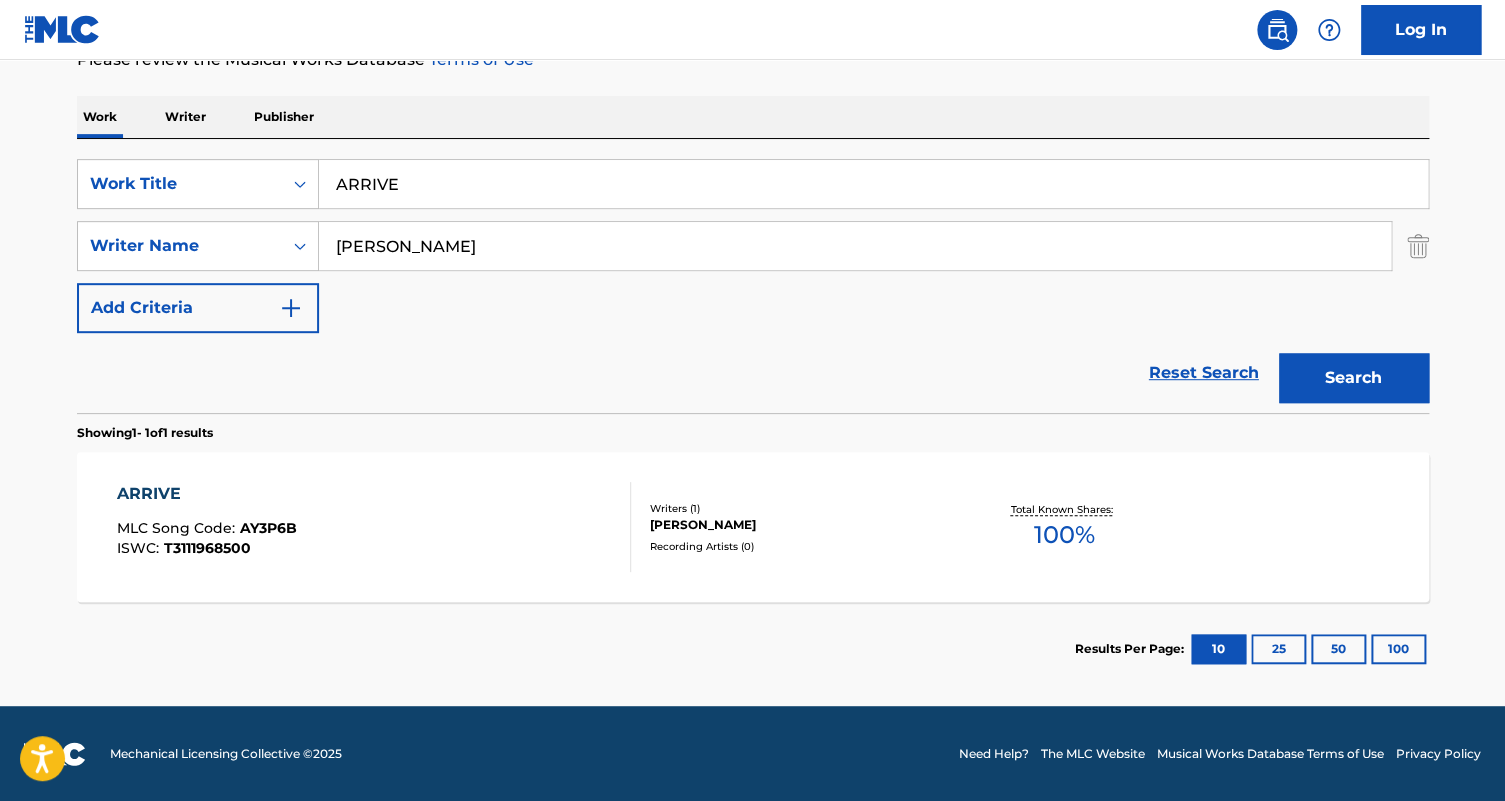 click on "ARRIVE MLC Song Code : AY3P6B ISWC : T3111968500" at bounding box center (374, 527) 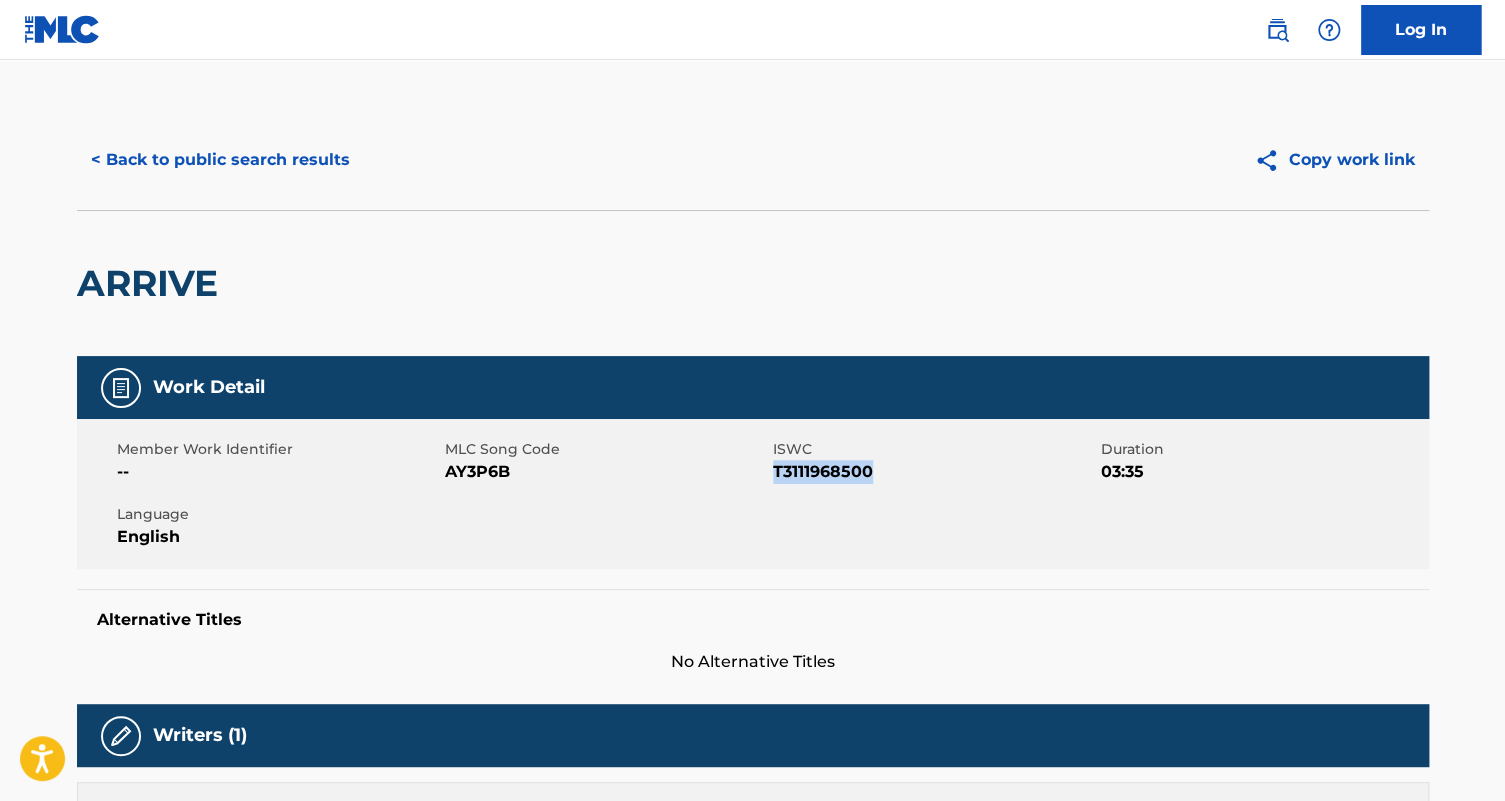 drag, startPoint x: 875, startPoint y: 465, endPoint x: 775, endPoint y: 469, distance: 100.07997 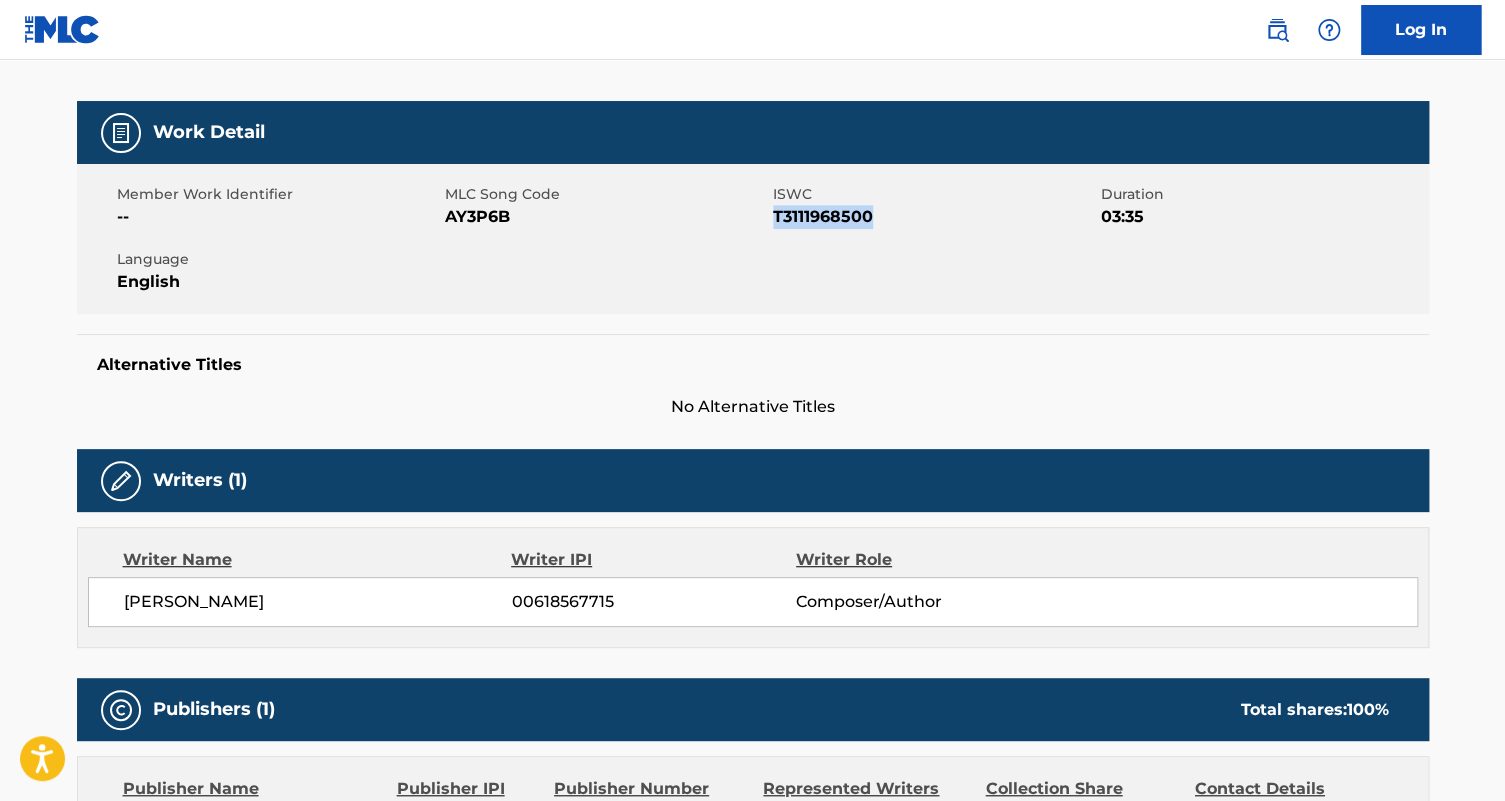 scroll, scrollTop: 0, scrollLeft: 0, axis: both 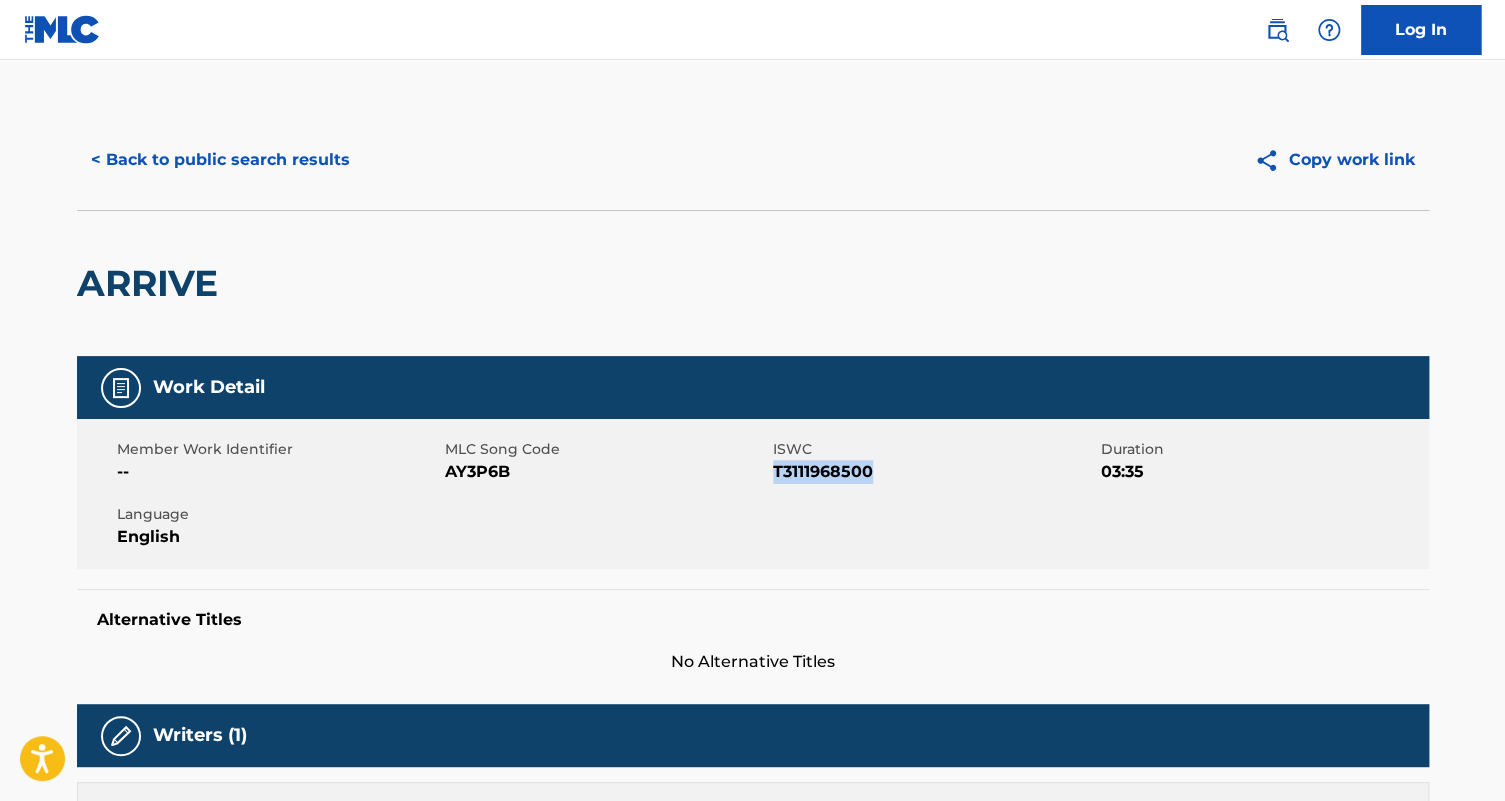 click on "< Back to public search results" at bounding box center [220, 160] 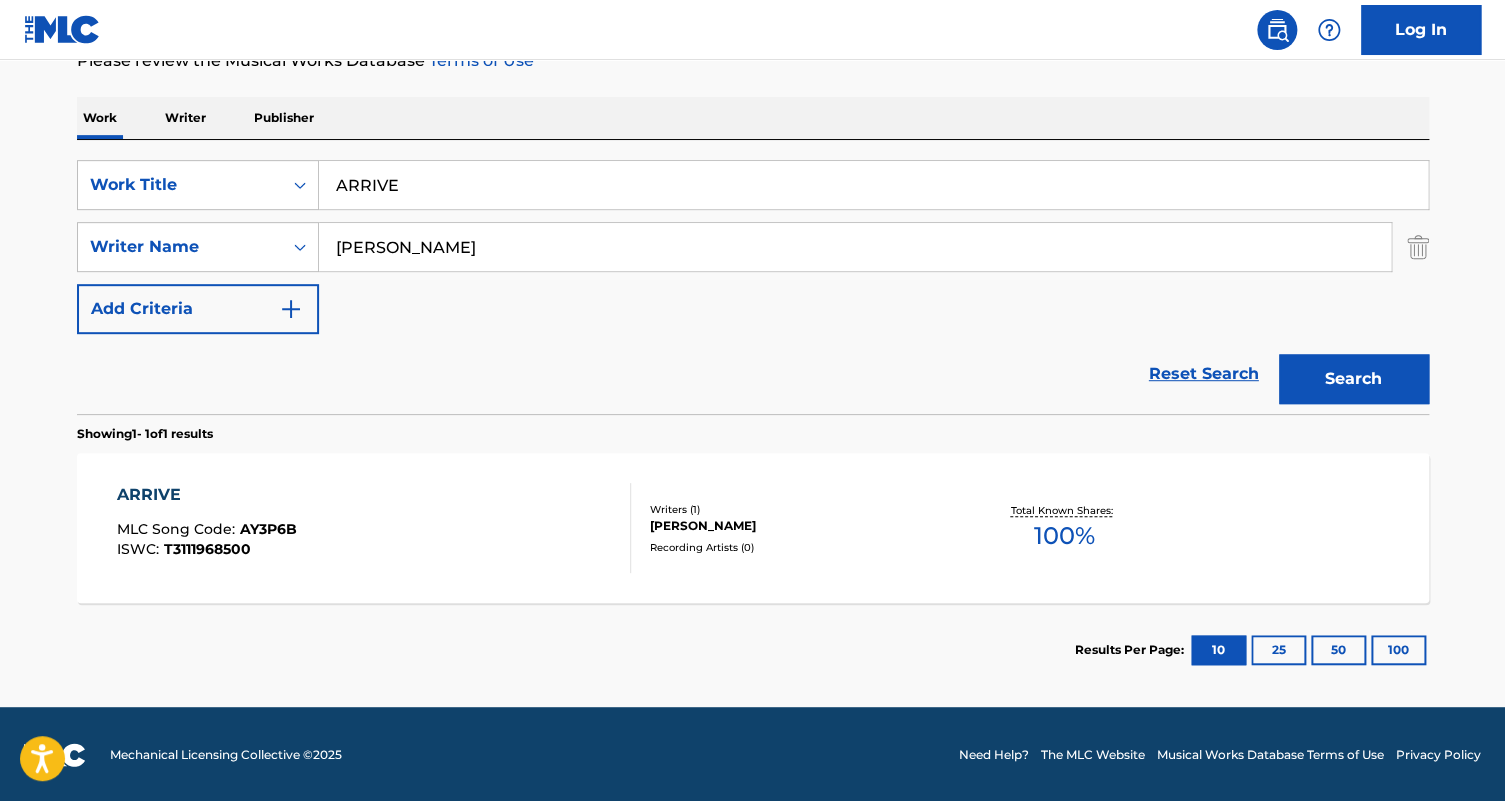 scroll, scrollTop: 286, scrollLeft: 0, axis: vertical 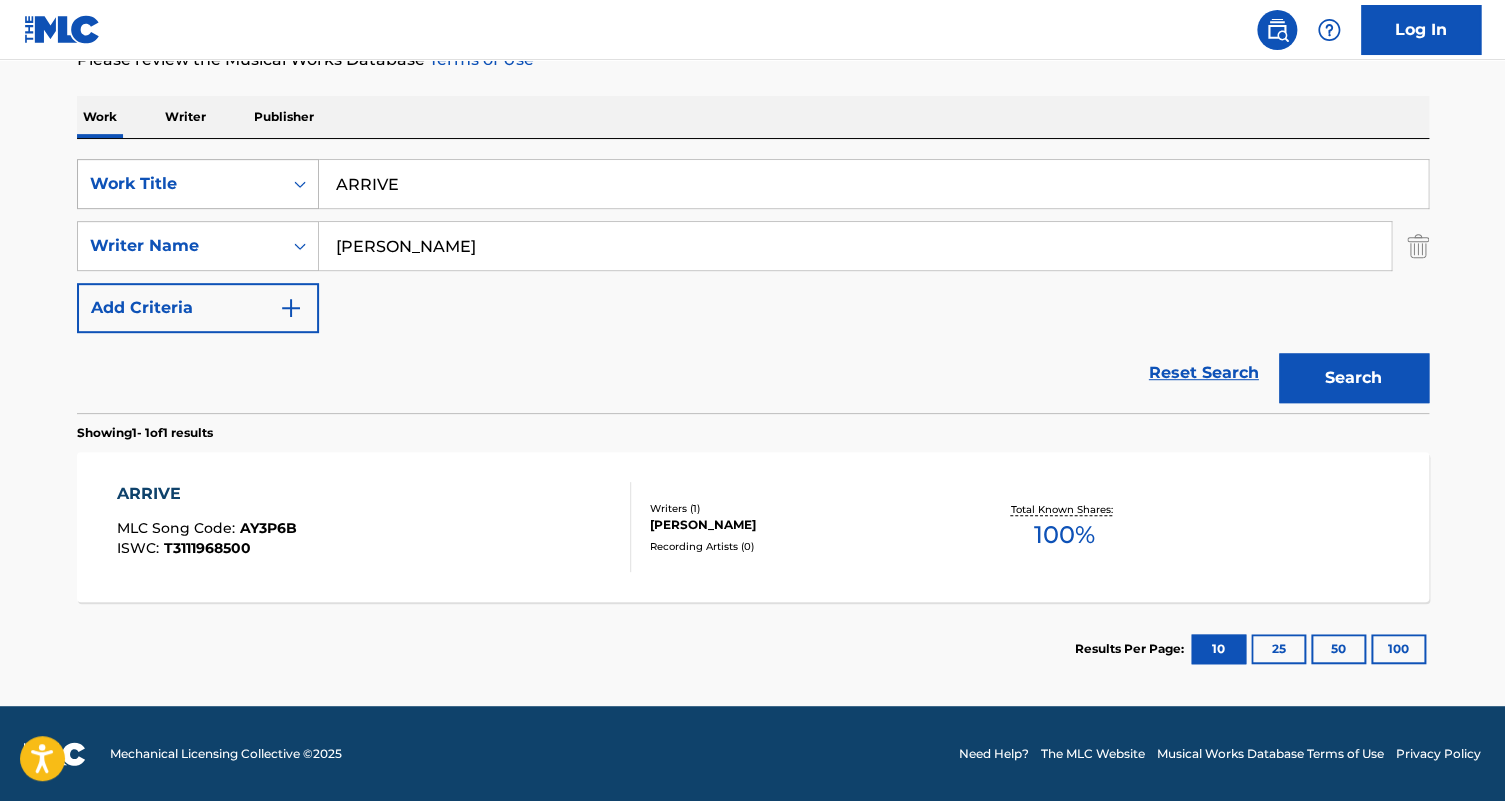 drag, startPoint x: 417, startPoint y: 171, endPoint x: 247, endPoint y: 170, distance: 170.00294 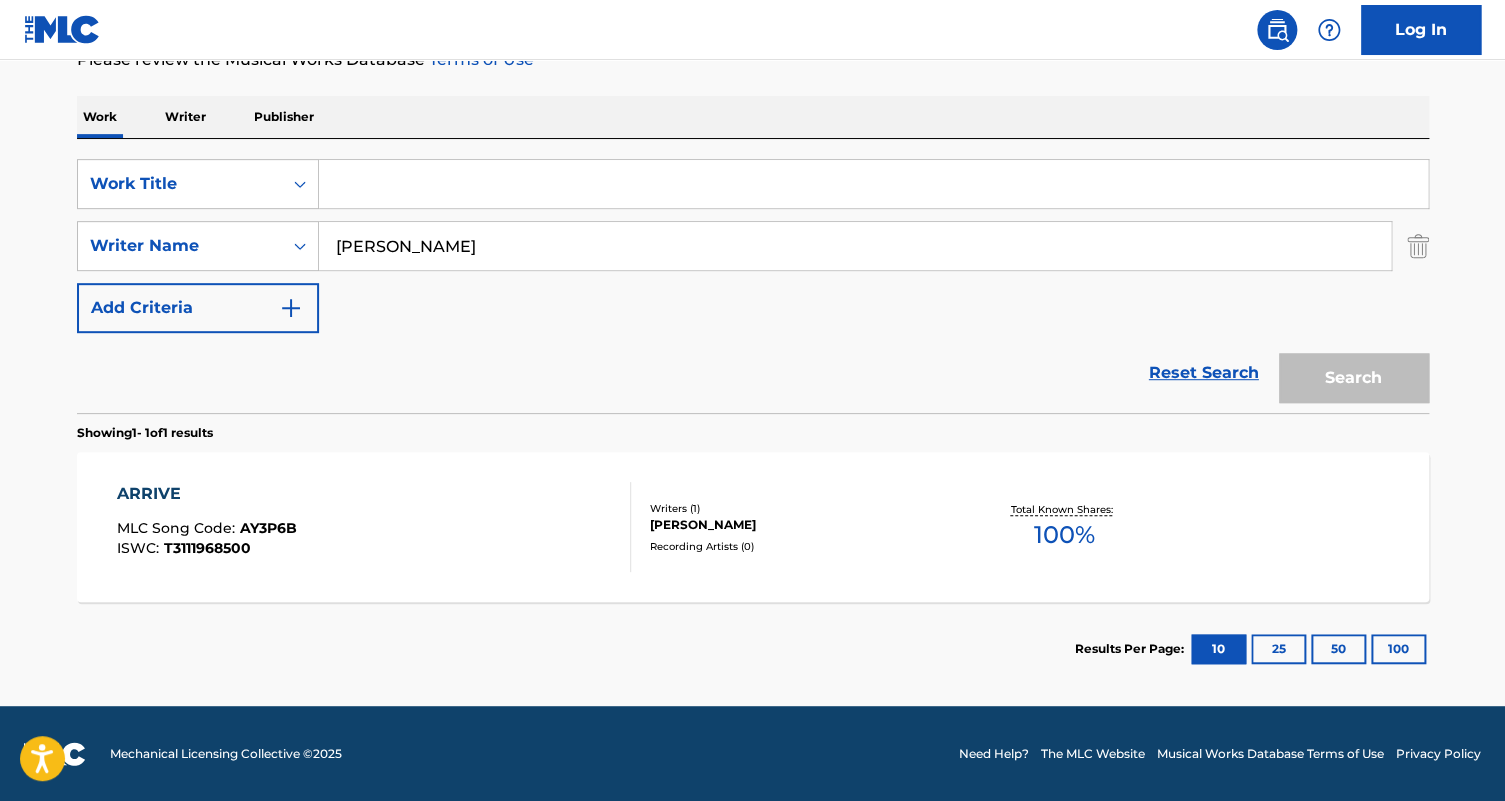 paste on "IMPOSSIBLE" 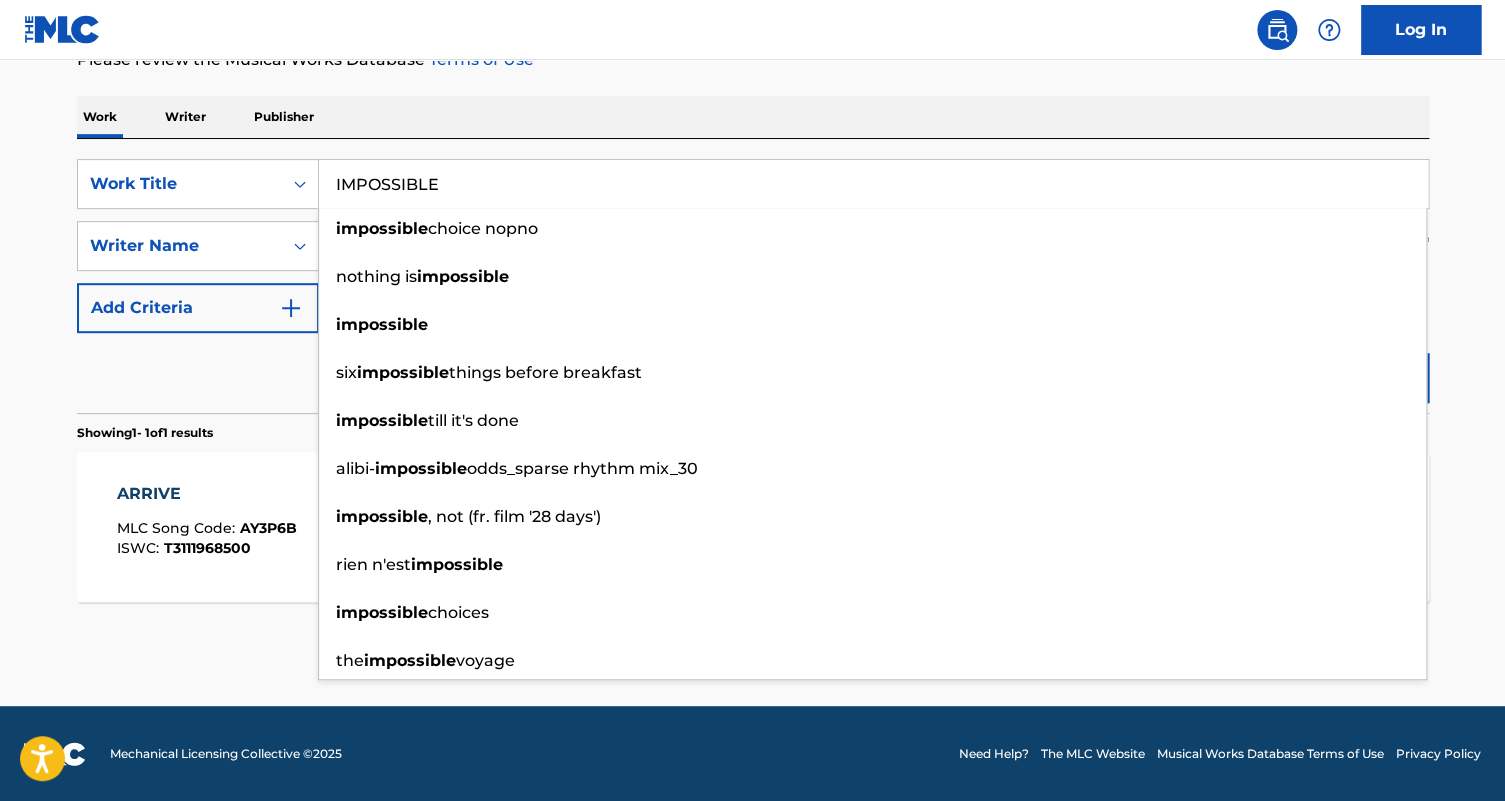 type on "IMPOSSIBLE" 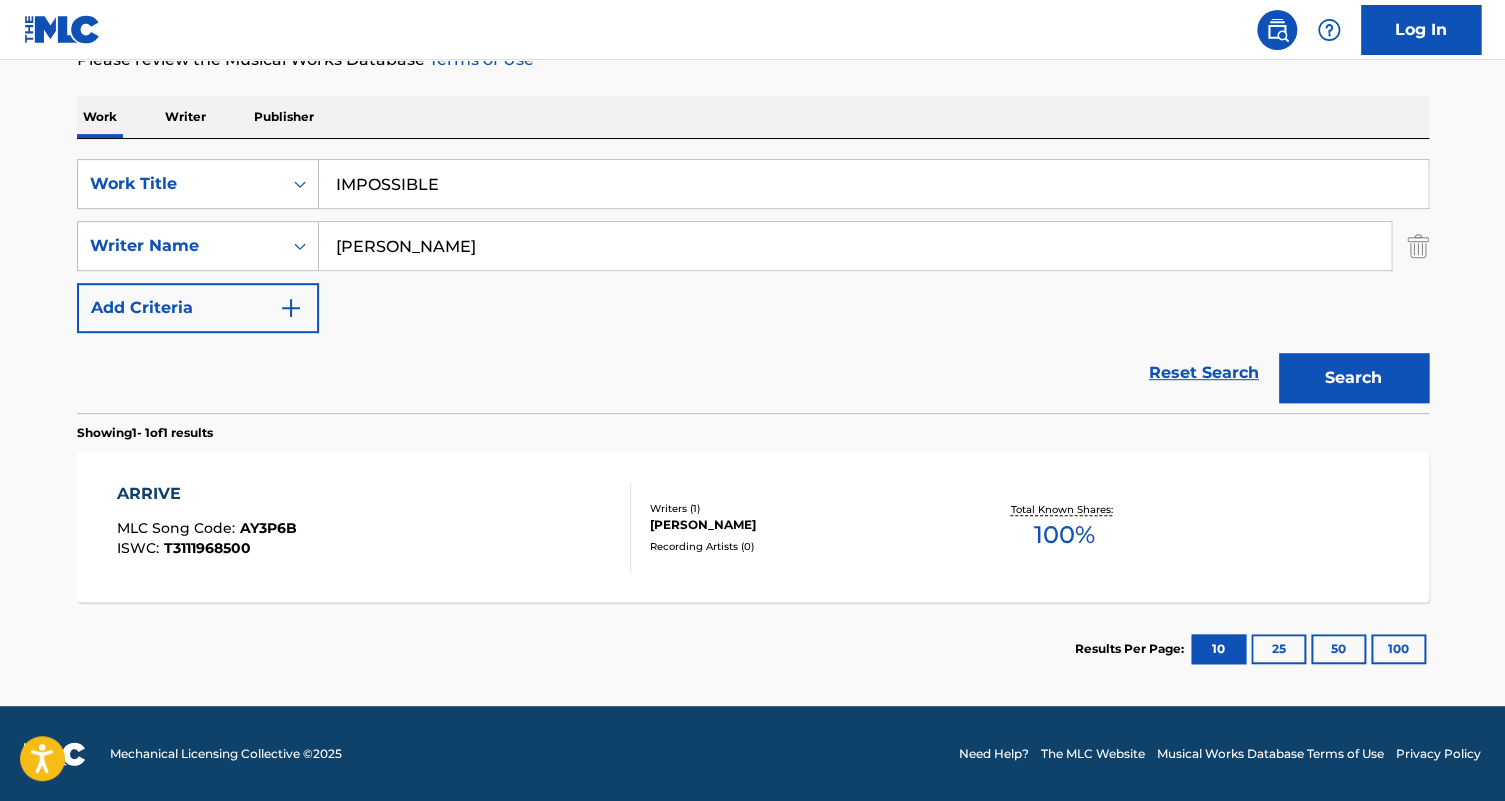 click on "The MLC Public Work Search The accuracy and completeness of The MLC's data is determined solely by our Members. It is not an authoritative source for recording information. Please   click here   for more information about the terms used in the database. Please review the Musical Works Database   Terms of Use Work Writer Publisher SearchWithCriteria42ff2598-f8de-432d-bc89-00f86ae19e88 Work Title IMPOSSIBLE SearchWithCriteriac8646b92-9e23-401c-8eac-41412c505c11 Writer Name [PERSON_NAME] Add Criteria Reset Search Search Showing  1  -   1  of  1   results   ARRIVE MLC Song Code : AY3P6B ISWC : T3111968500 Writers ( 1 ) [PERSON_NAME] Recording Artists ( 0 ) Total Known Shares: 100 % Results Per Page: 10 25 50 100" at bounding box center [752, 240] 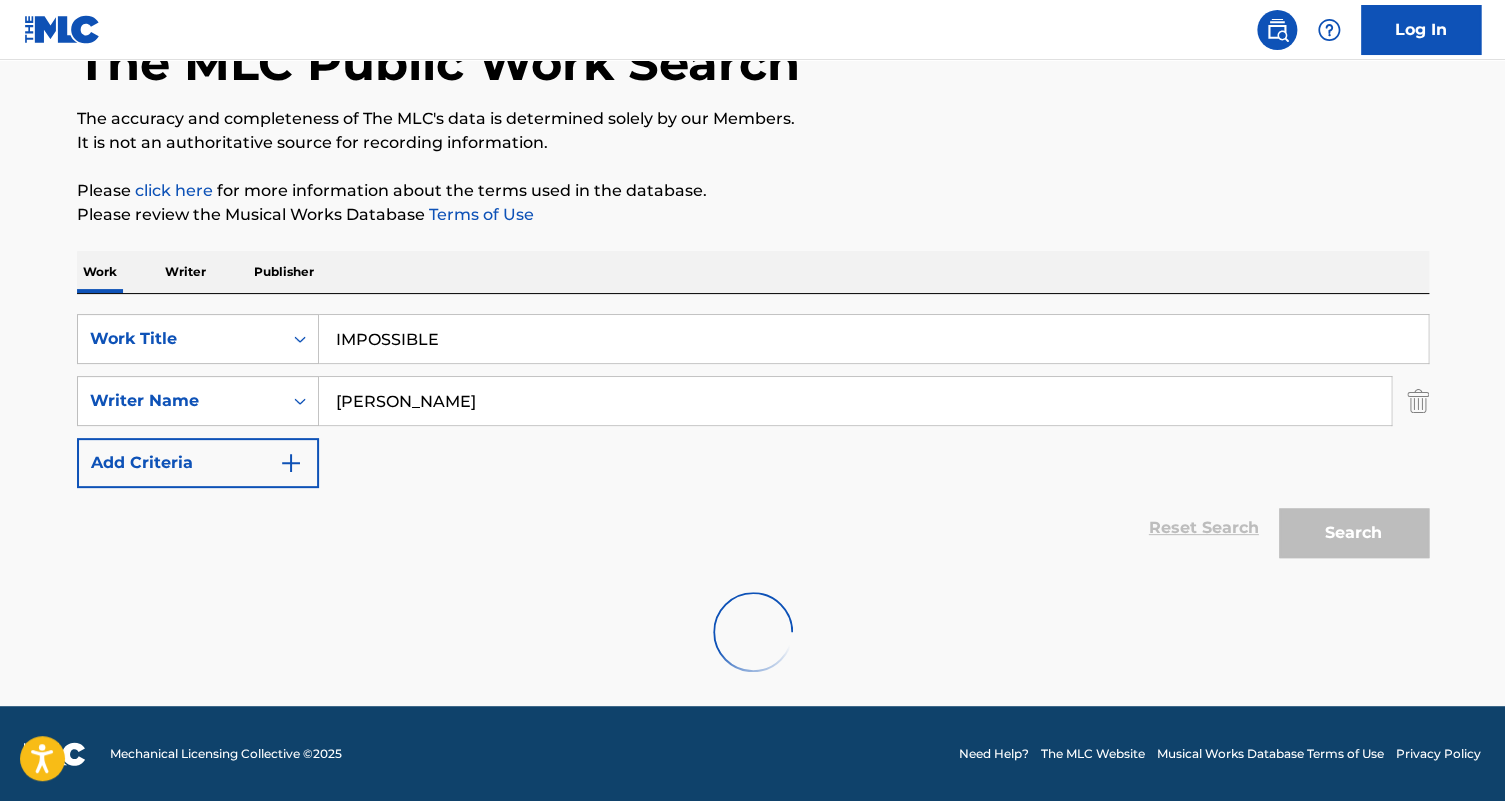 scroll, scrollTop: 286, scrollLeft: 0, axis: vertical 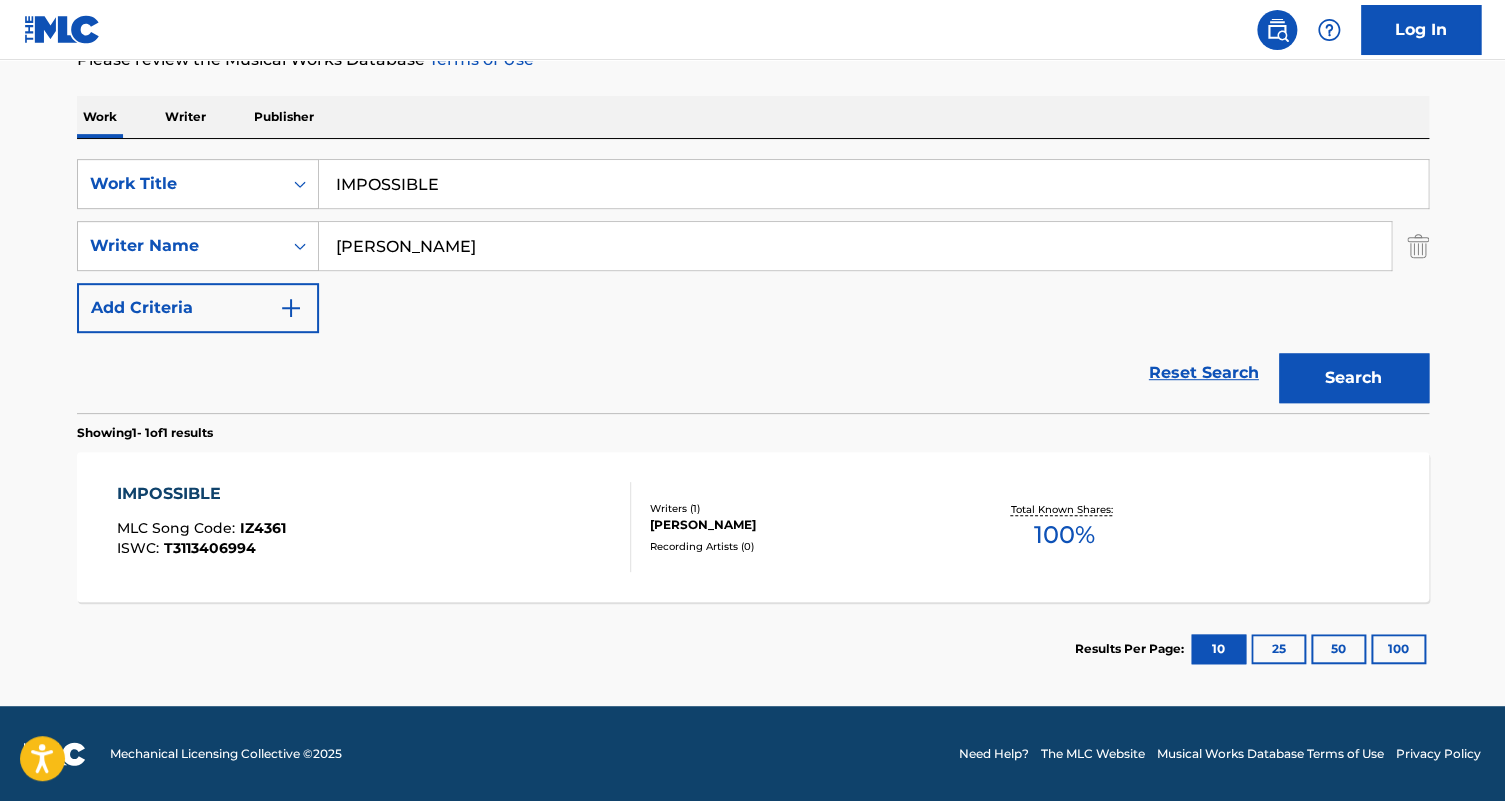 click on "IMPOSSIBLE MLC Song Code : IZ4361 ISWC : T3113406994" at bounding box center (201, 527) 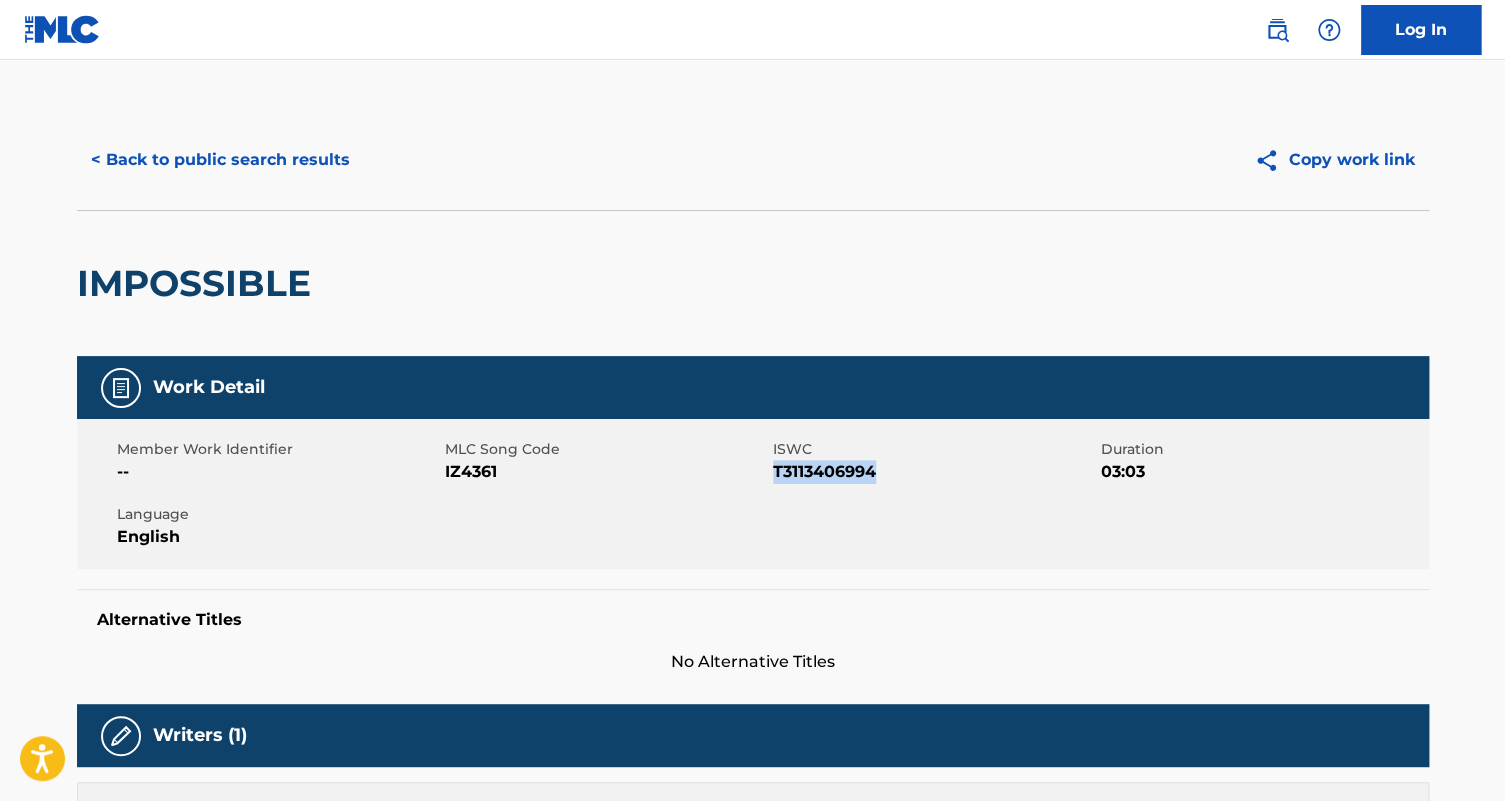 drag, startPoint x: 894, startPoint y: 469, endPoint x: 773, endPoint y: 475, distance: 121.14867 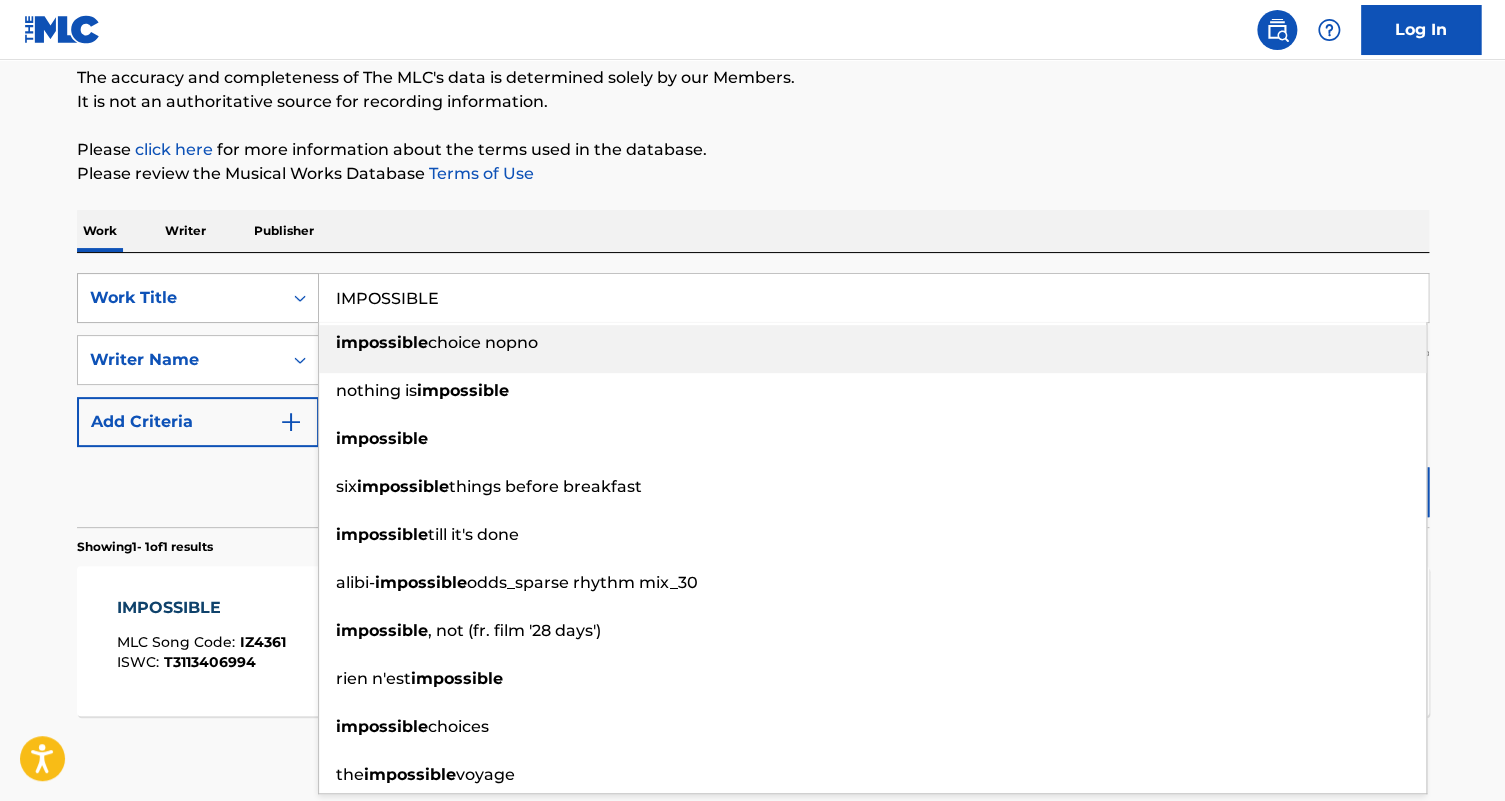 drag, startPoint x: 506, startPoint y: 303, endPoint x: 259, endPoint y: 300, distance: 247.01822 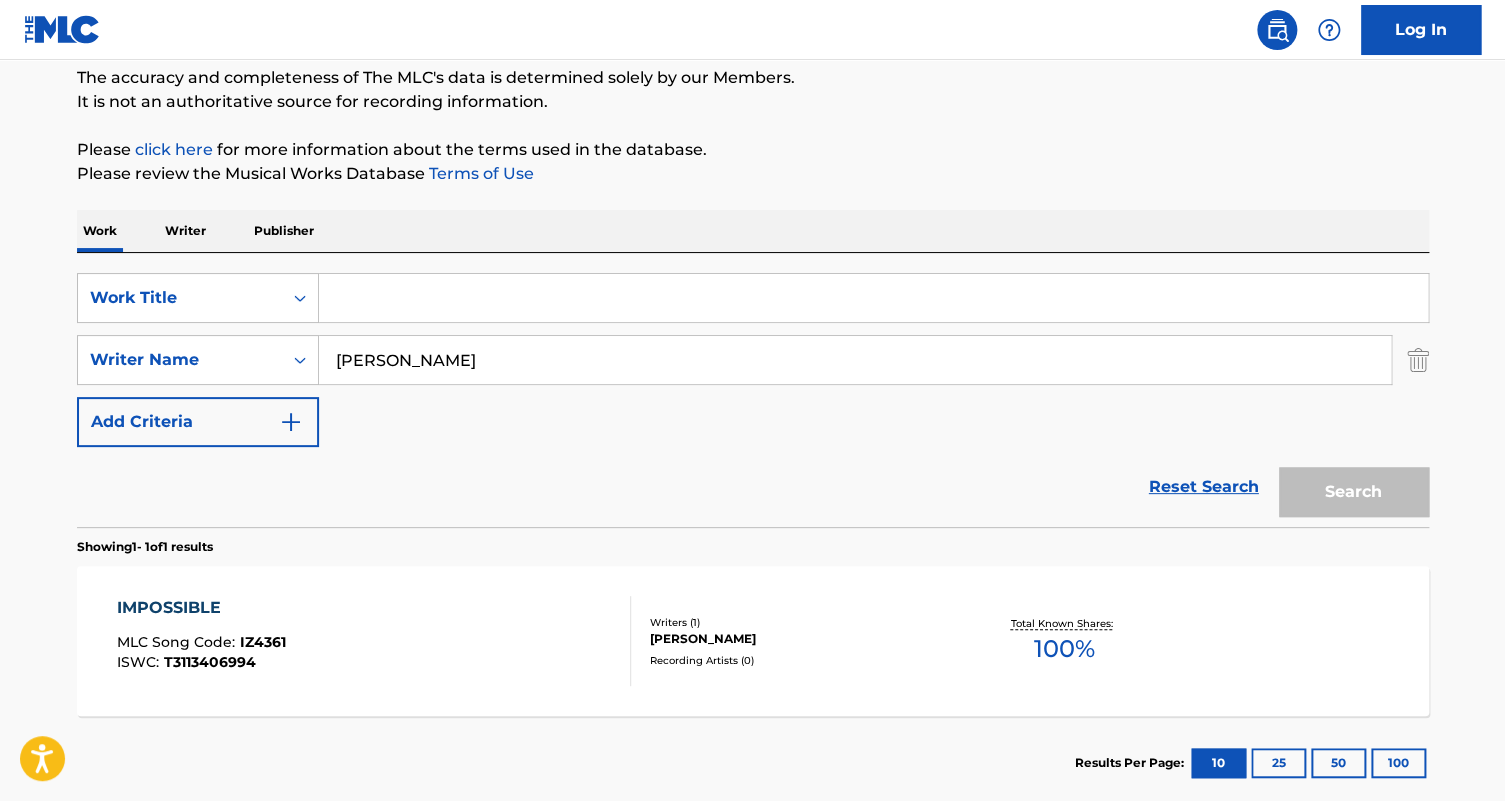 paste on "KEEP ON MASHING" 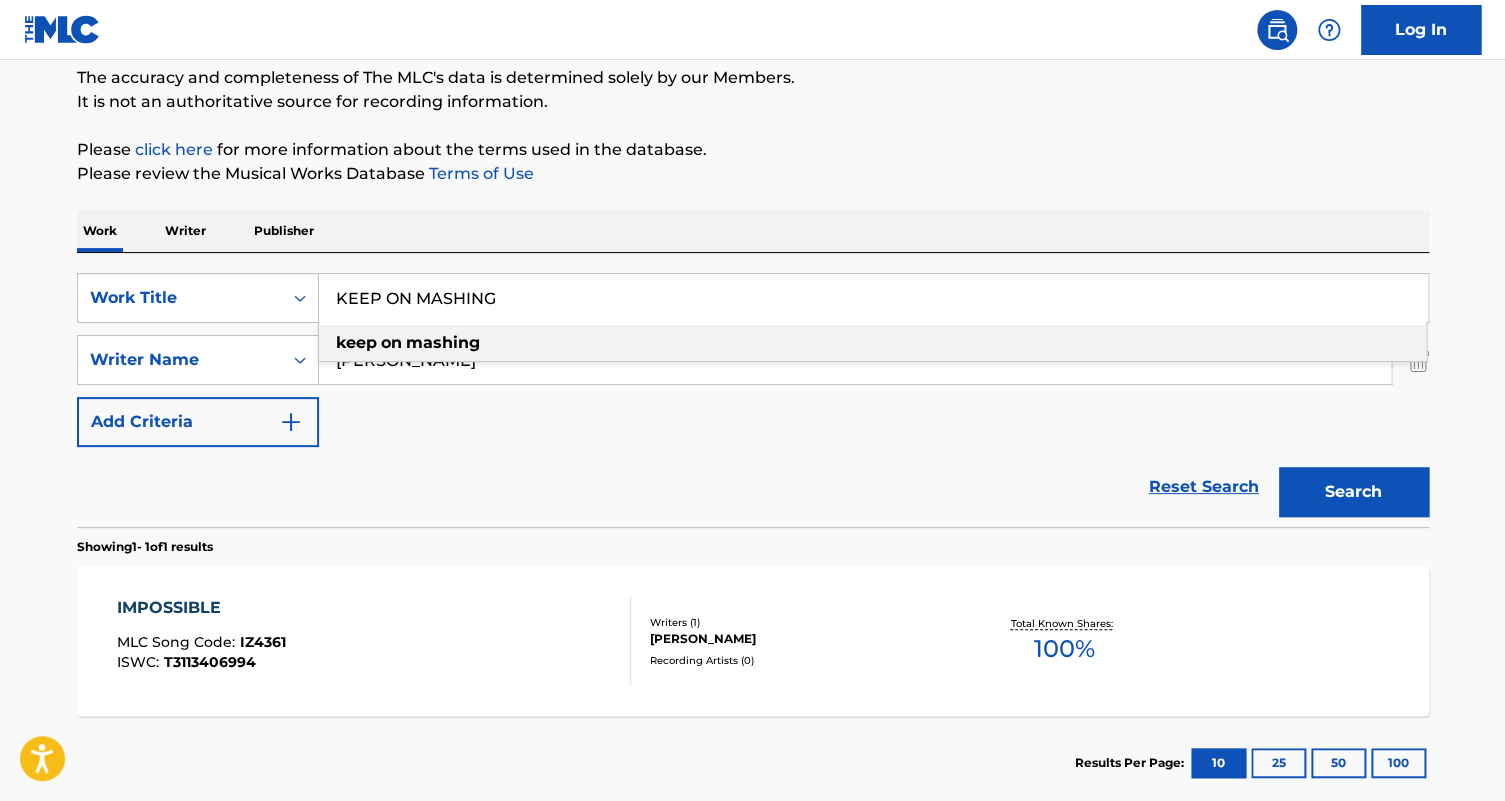 type on "KEEP ON MASHING" 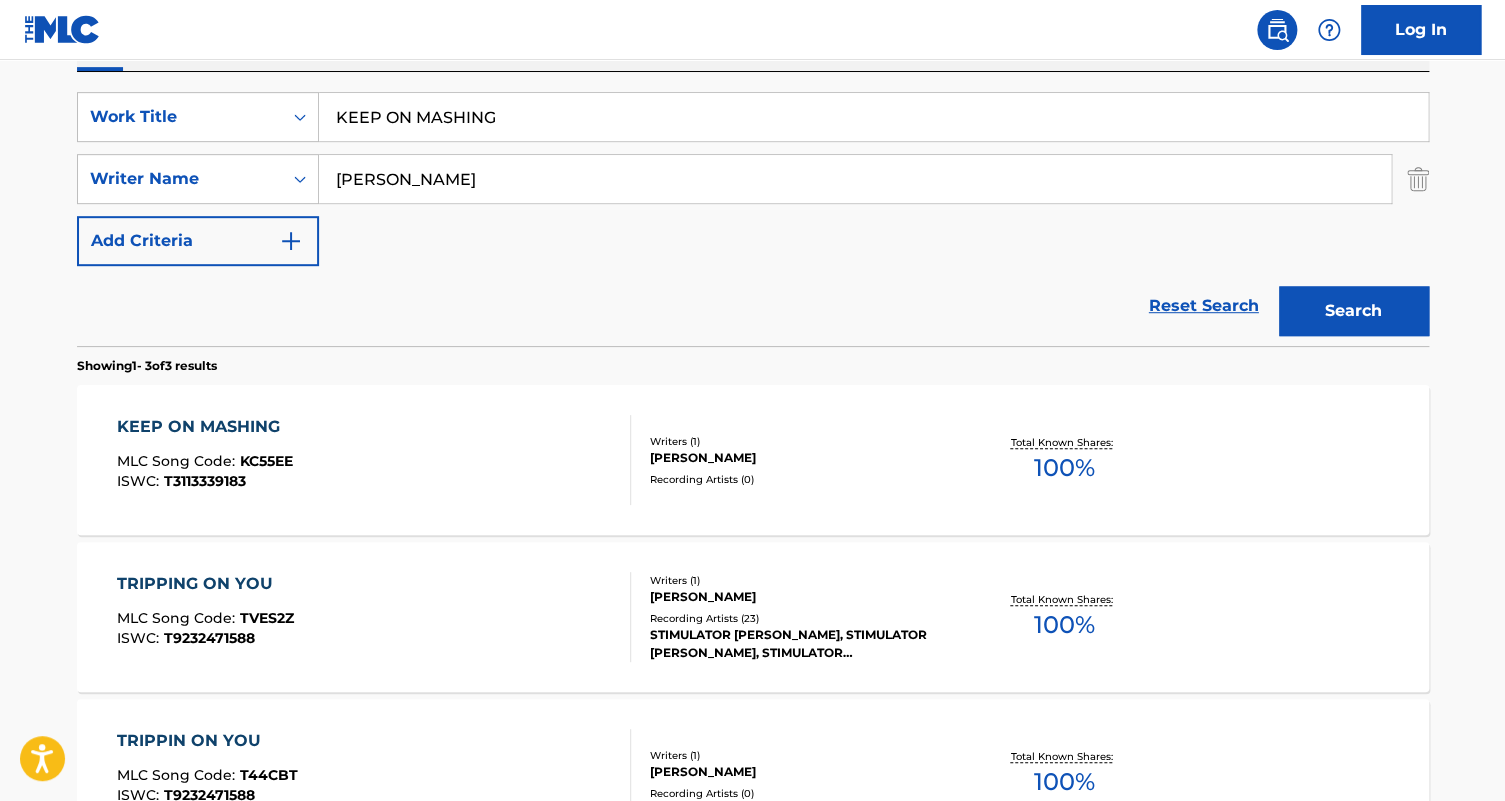 scroll, scrollTop: 354, scrollLeft: 0, axis: vertical 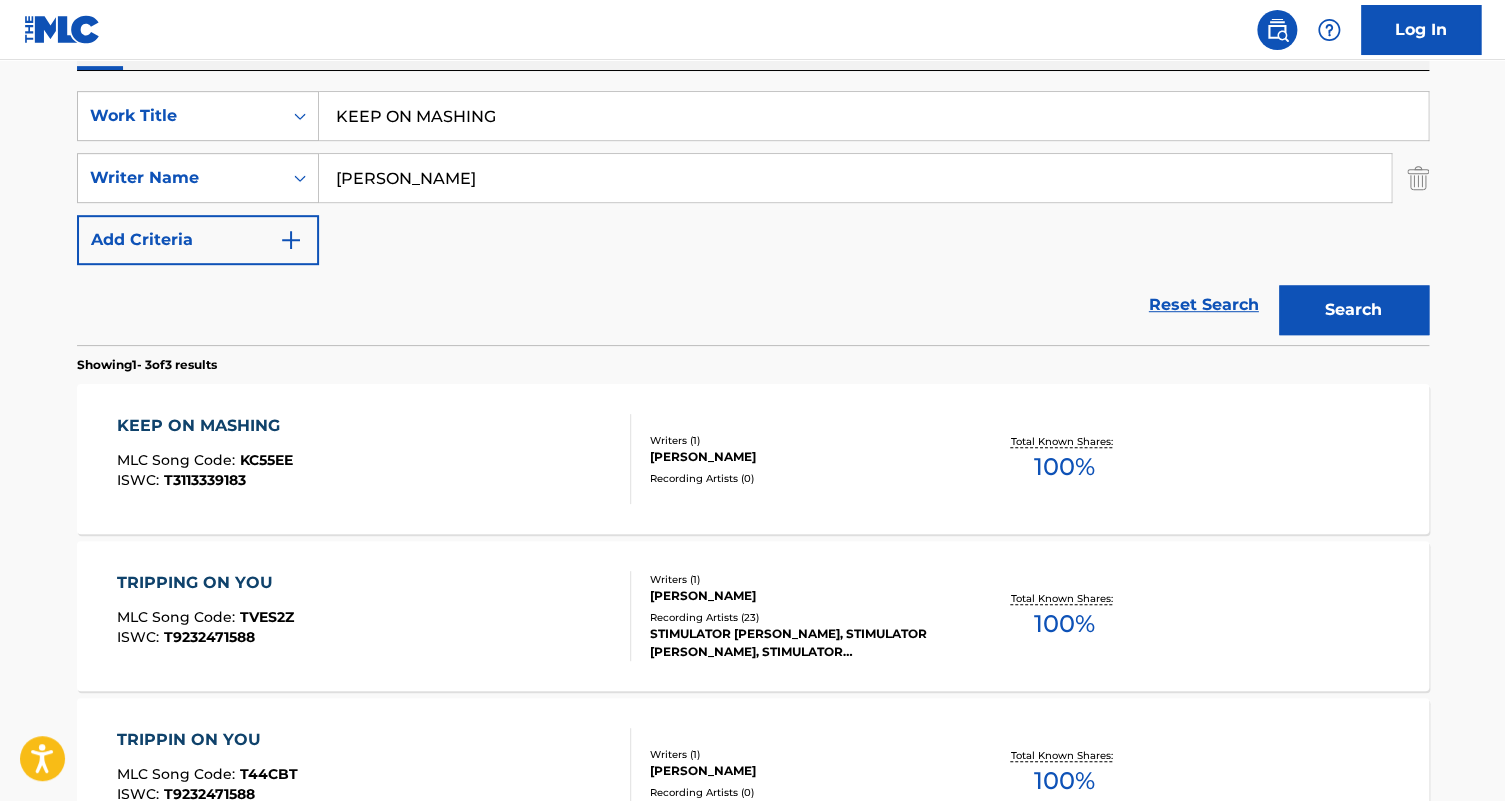 click on "KEEP ON MASHING MLC Song Code : KC55EE ISWC : T3113339183" at bounding box center (374, 459) 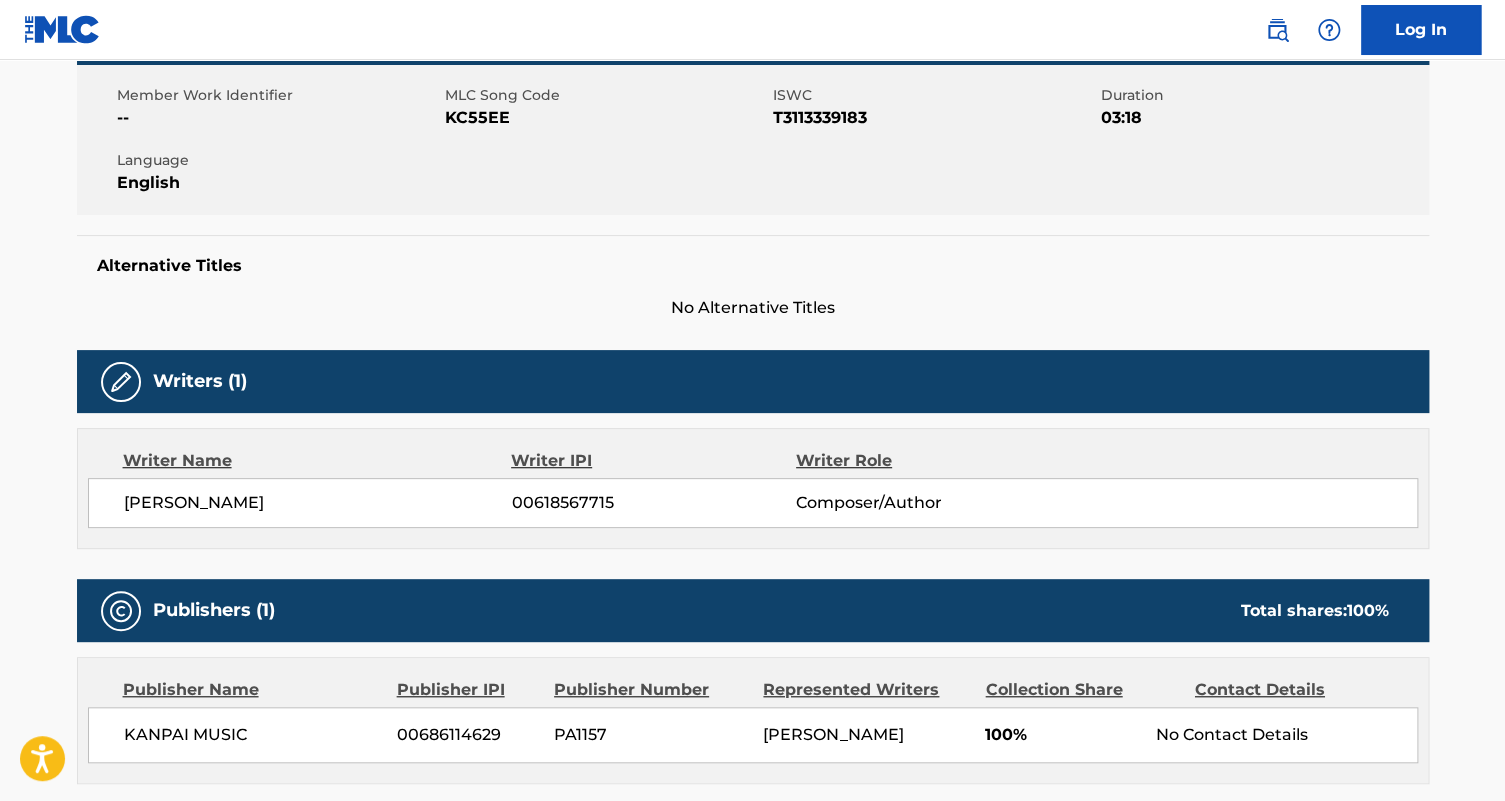 scroll, scrollTop: 0, scrollLeft: 0, axis: both 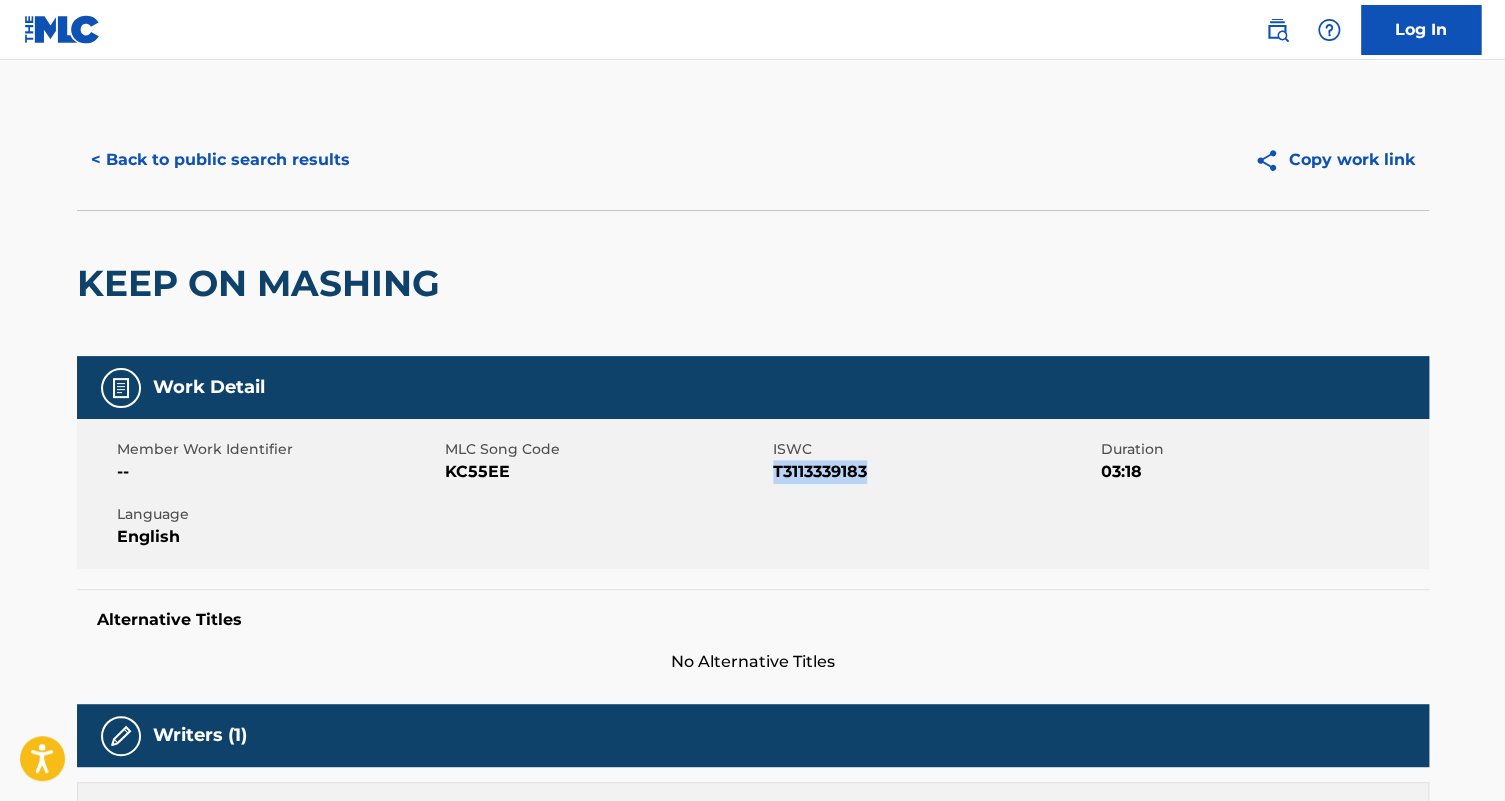 drag, startPoint x: 889, startPoint y: 473, endPoint x: 775, endPoint y: 473, distance: 114 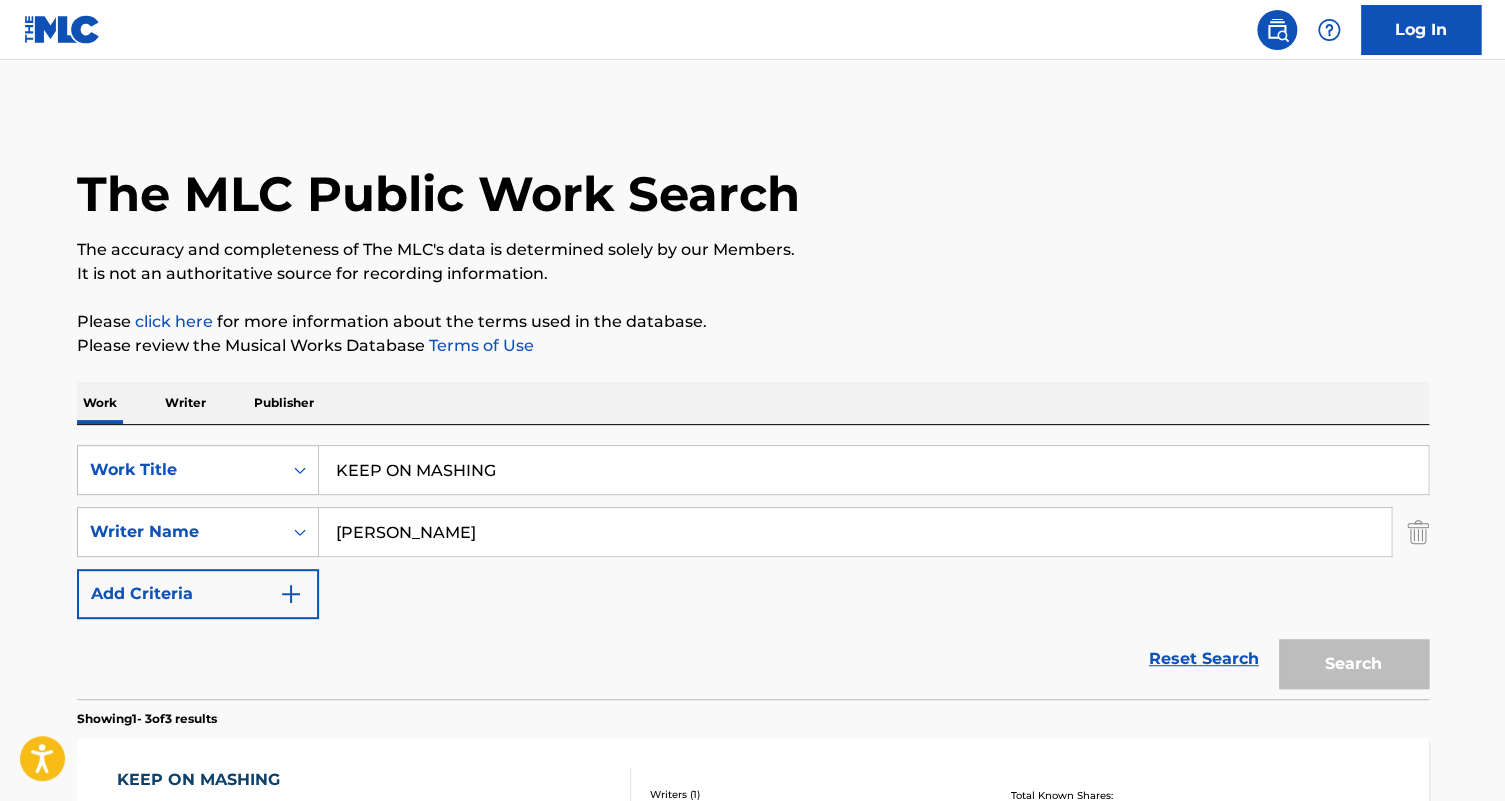 scroll, scrollTop: 354, scrollLeft: 0, axis: vertical 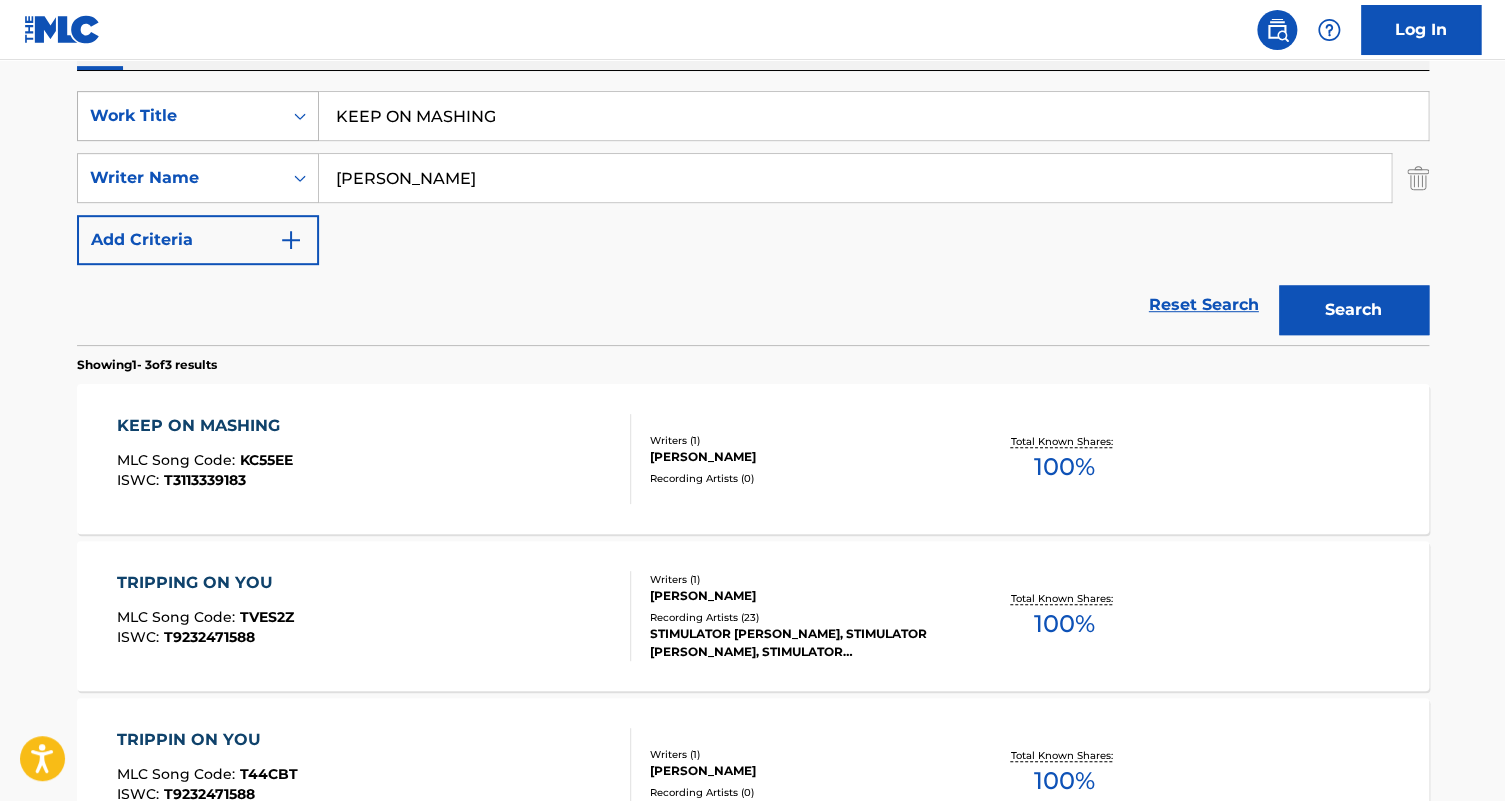 drag, startPoint x: 492, startPoint y: 115, endPoint x: 160, endPoint y: 104, distance: 332.1822 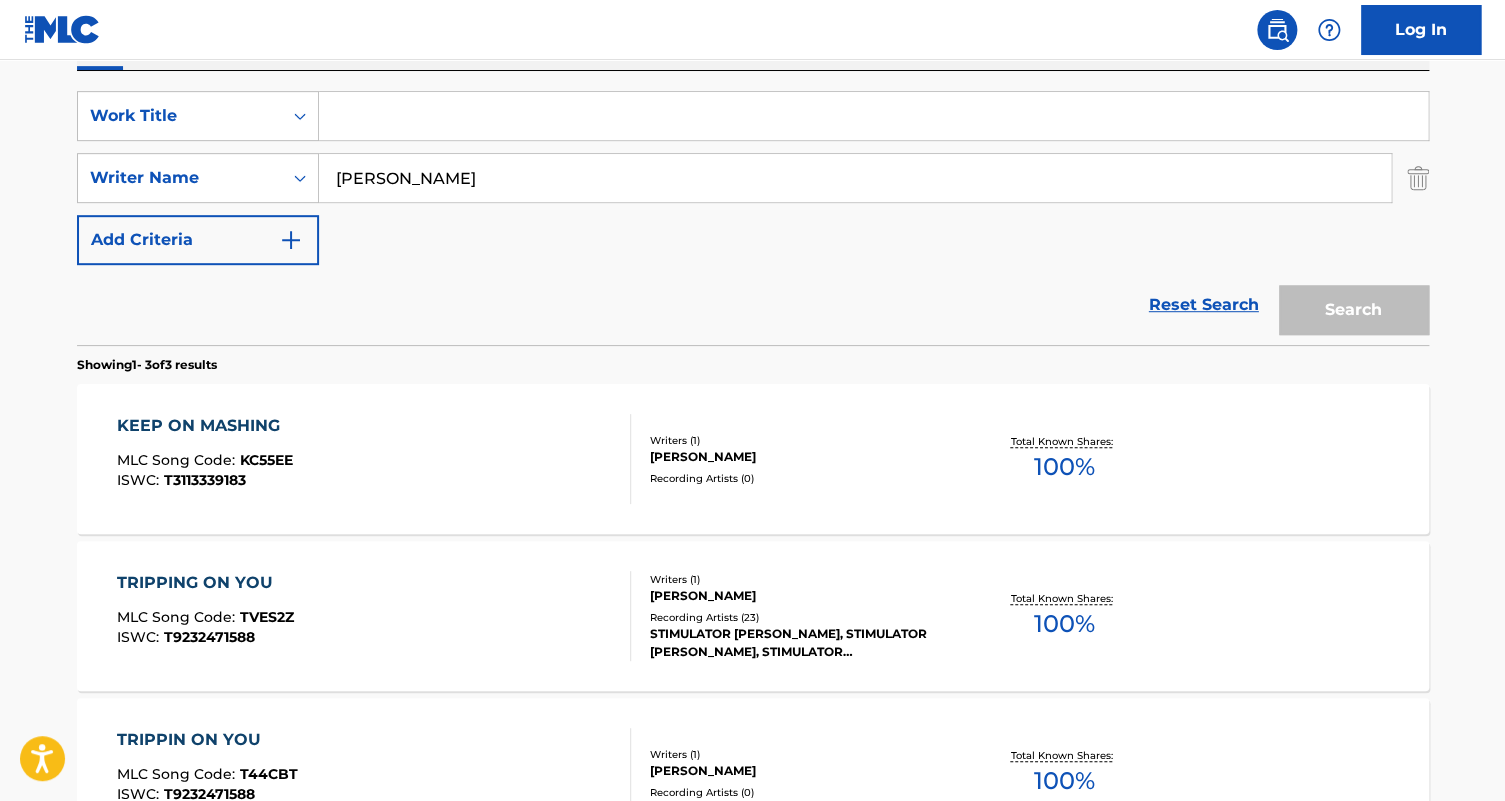 paste on "LOVE WILL LIGHT YOUR DREAMS" 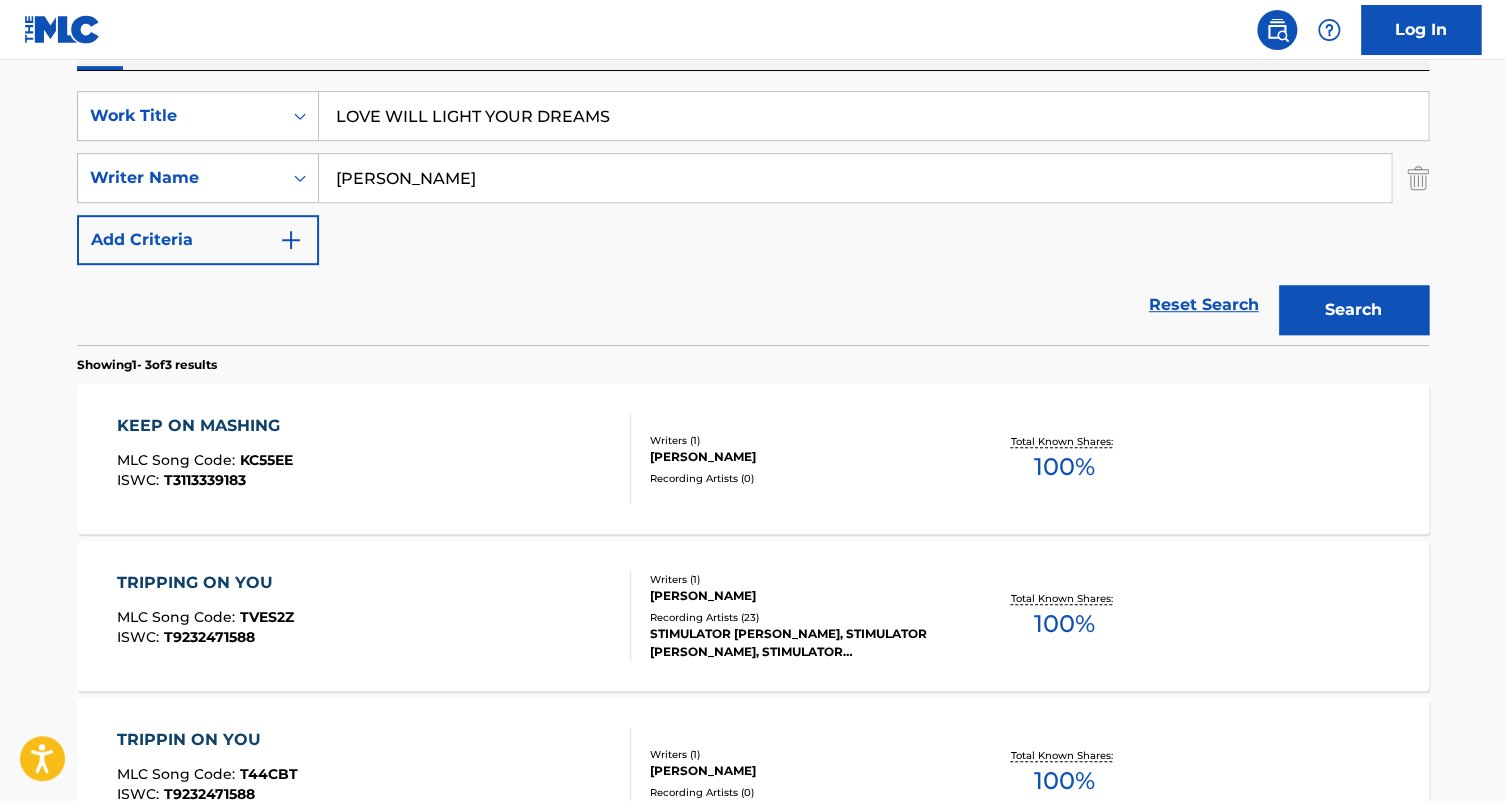 type on "LOVE WILL LIGHT YOUR DREAMS" 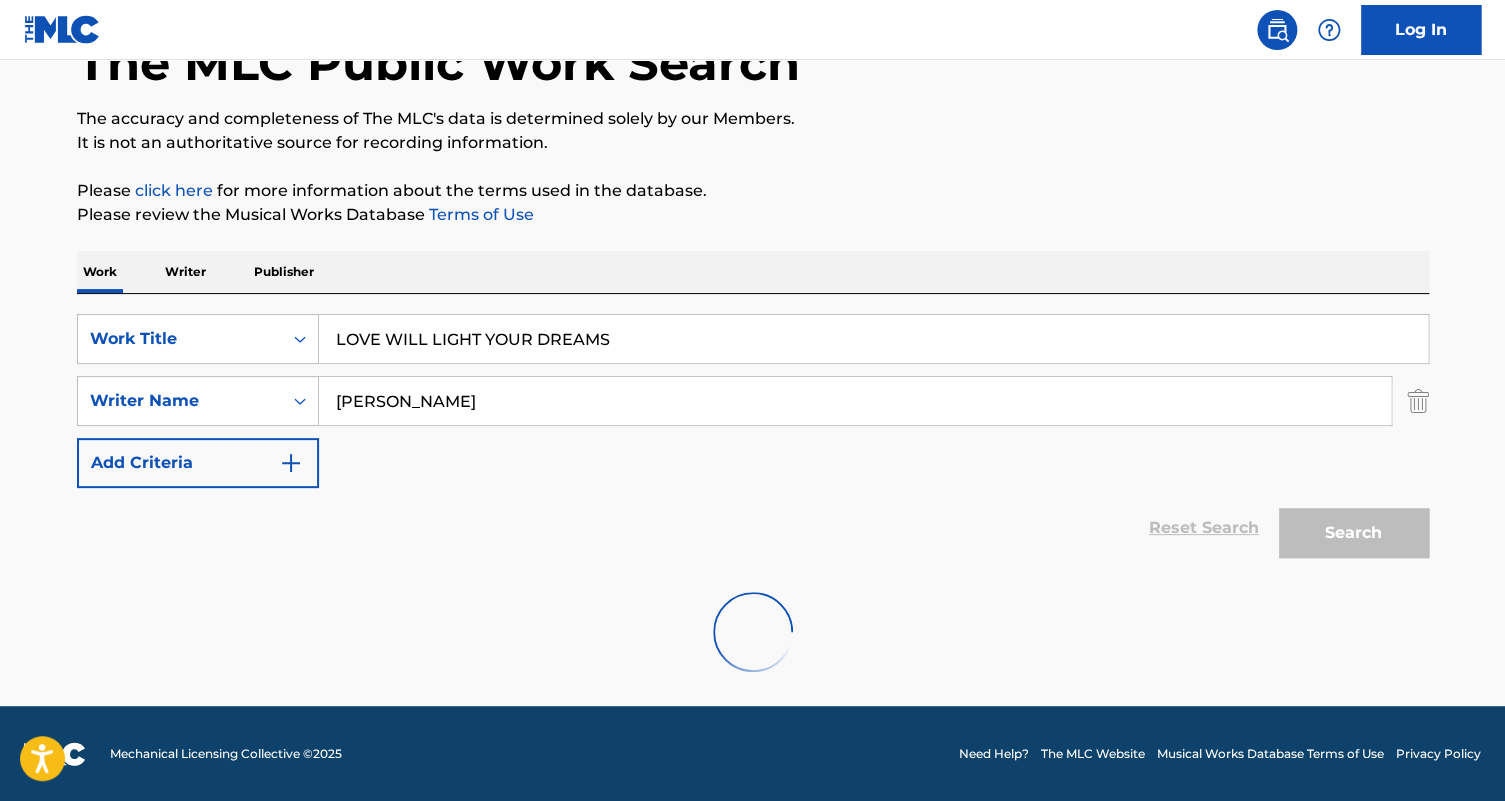 scroll, scrollTop: 354, scrollLeft: 0, axis: vertical 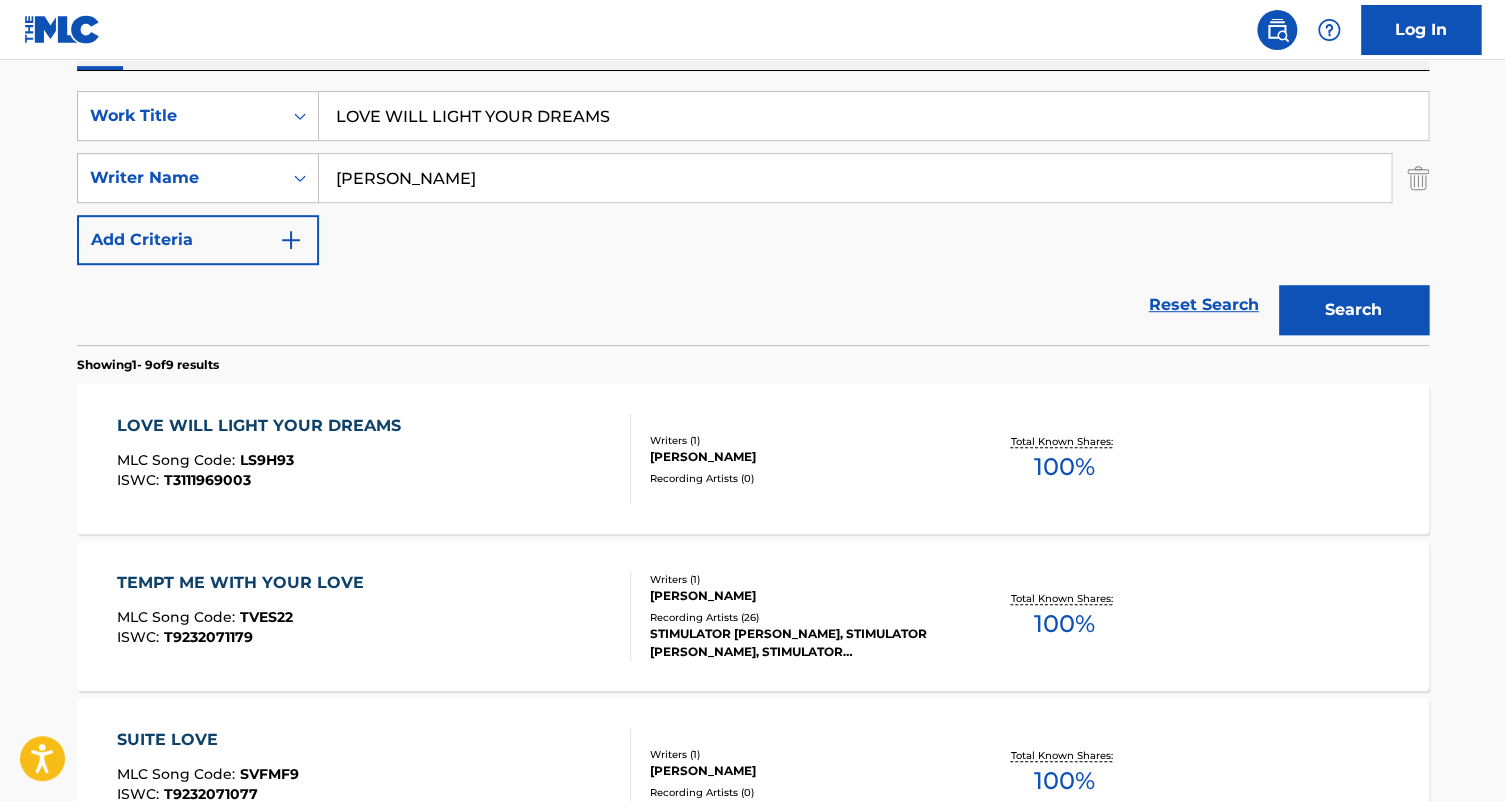 click on "LOVE WILL LIGHT YOUR DREAMS MLC Song Code : LS9H93 ISWC : T3111969003" at bounding box center [374, 459] 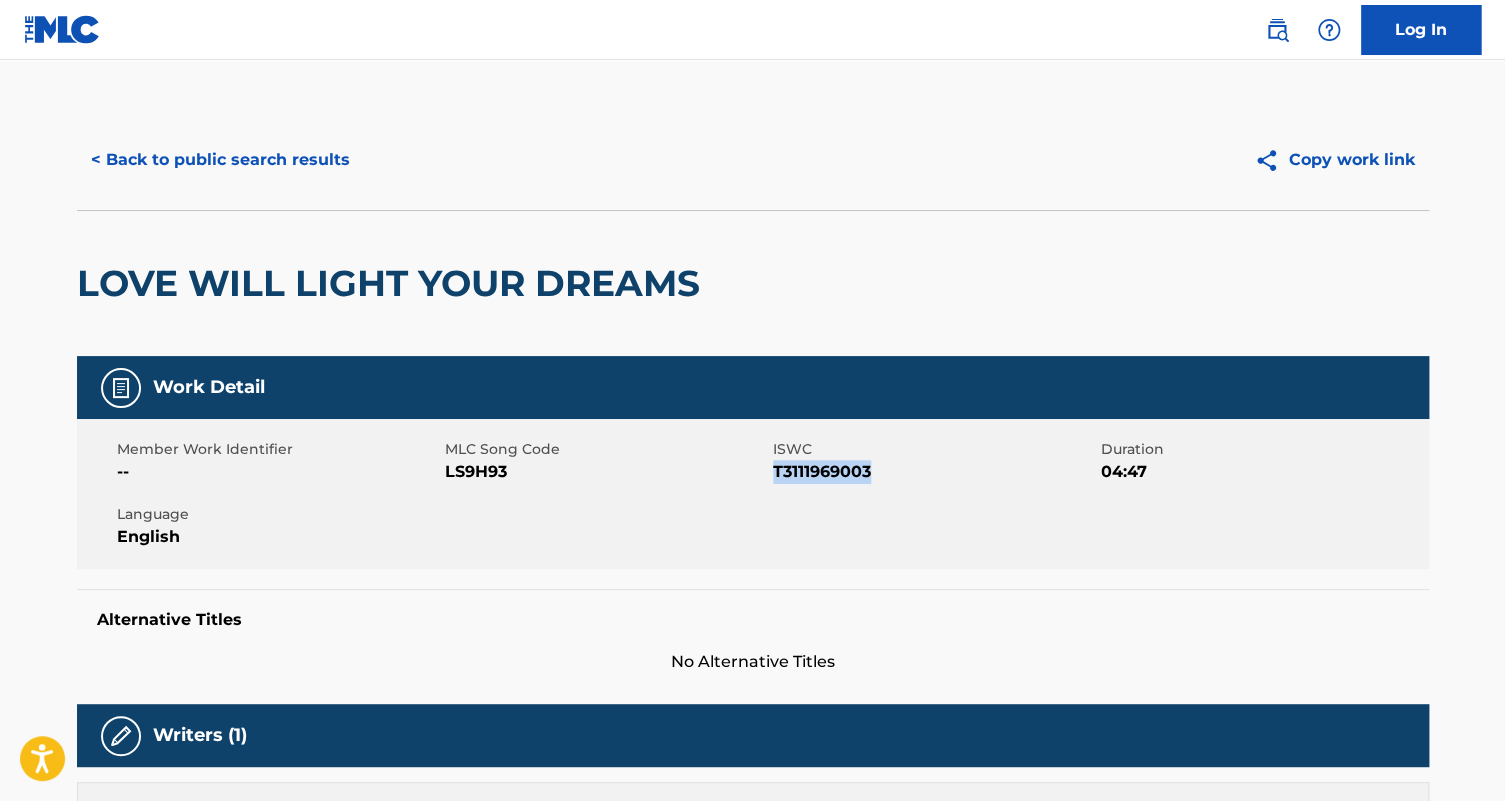 drag, startPoint x: 880, startPoint y: 467, endPoint x: 777, endPoint y: 467, distance: 103 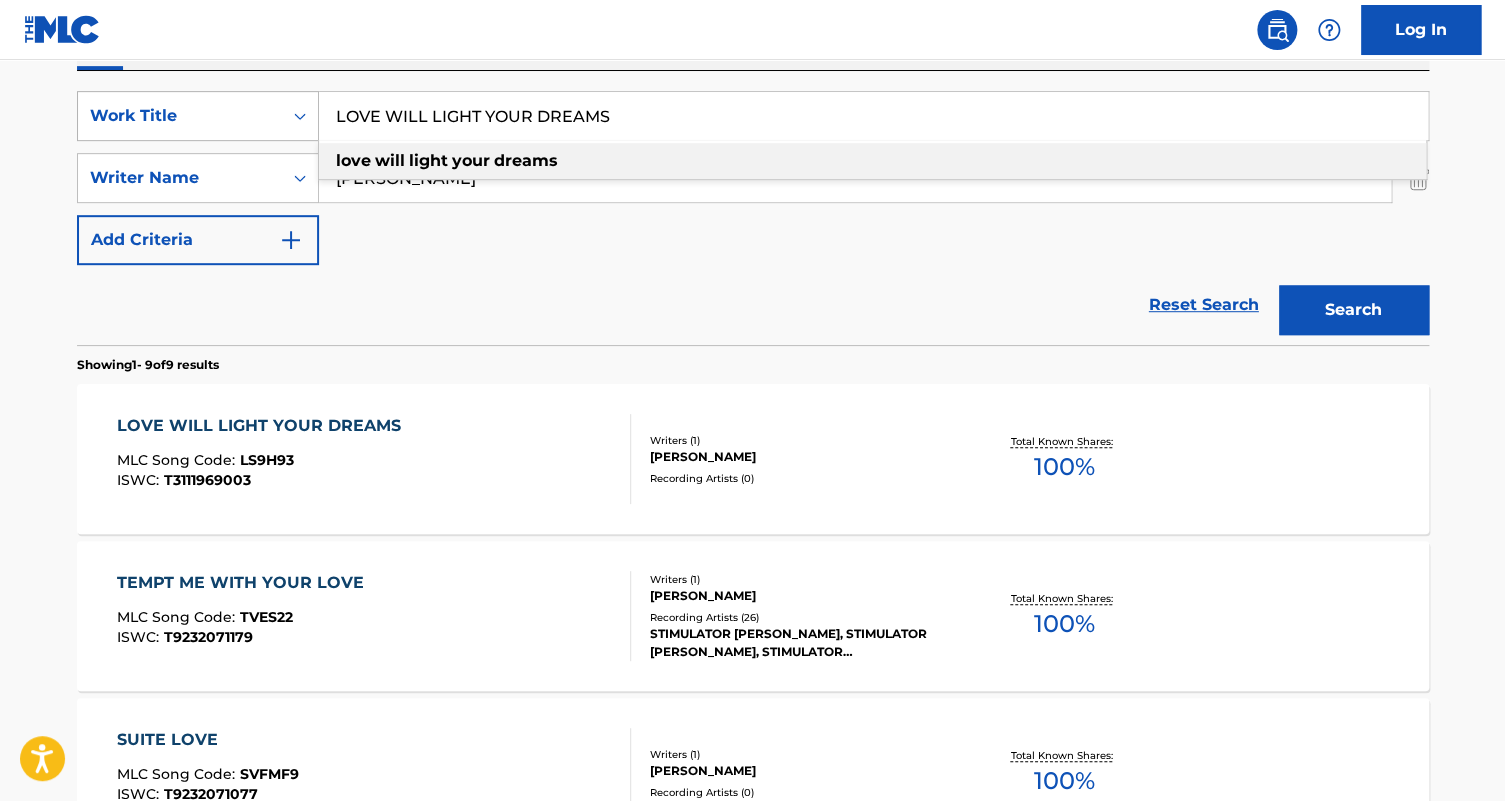 drag, startPoint x: 510, startPoint y: 110, endPoint x: 307, endPoint y: 105, distance: 203.06157 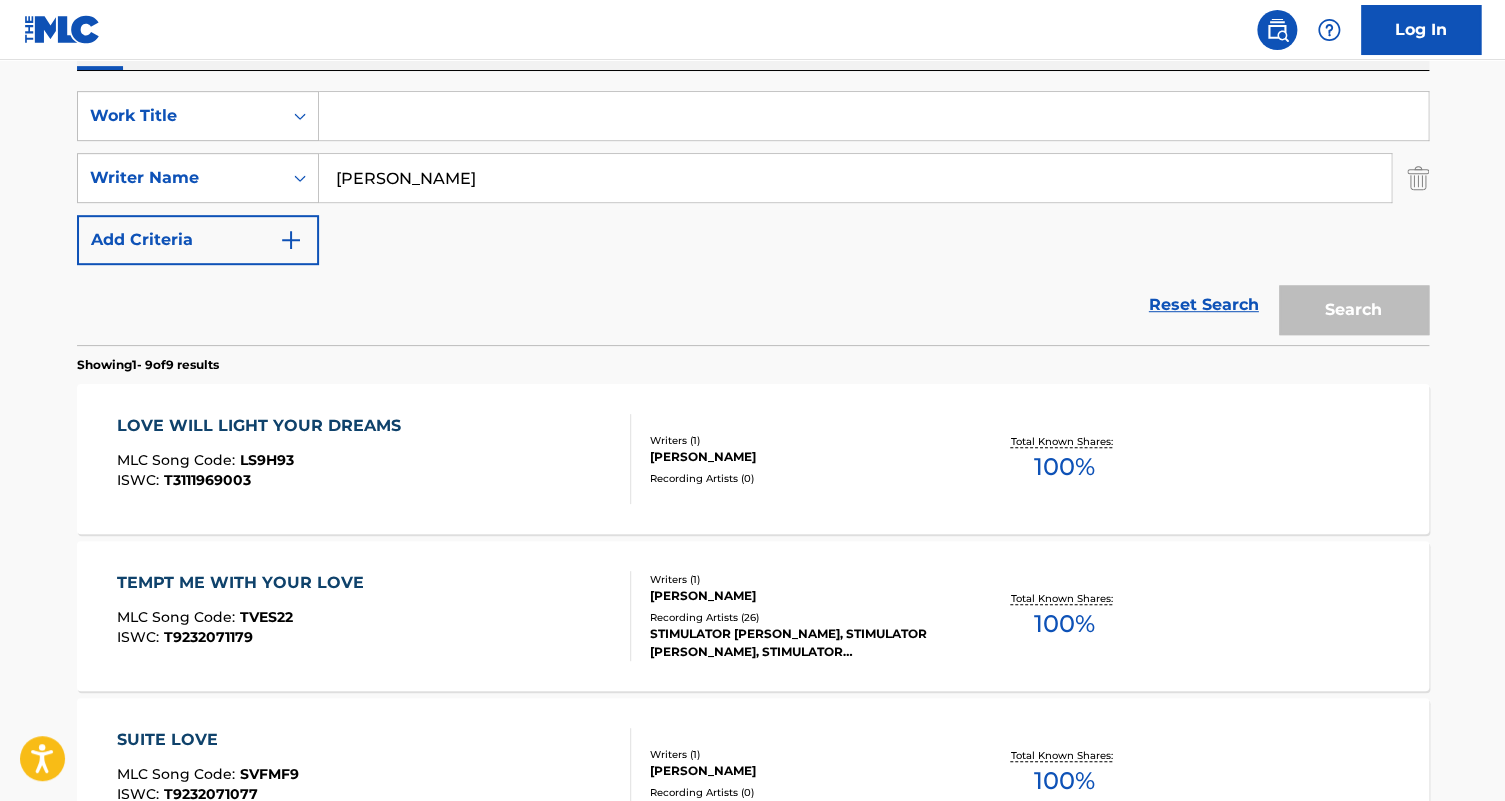 paste on "PAIN INSIDE" 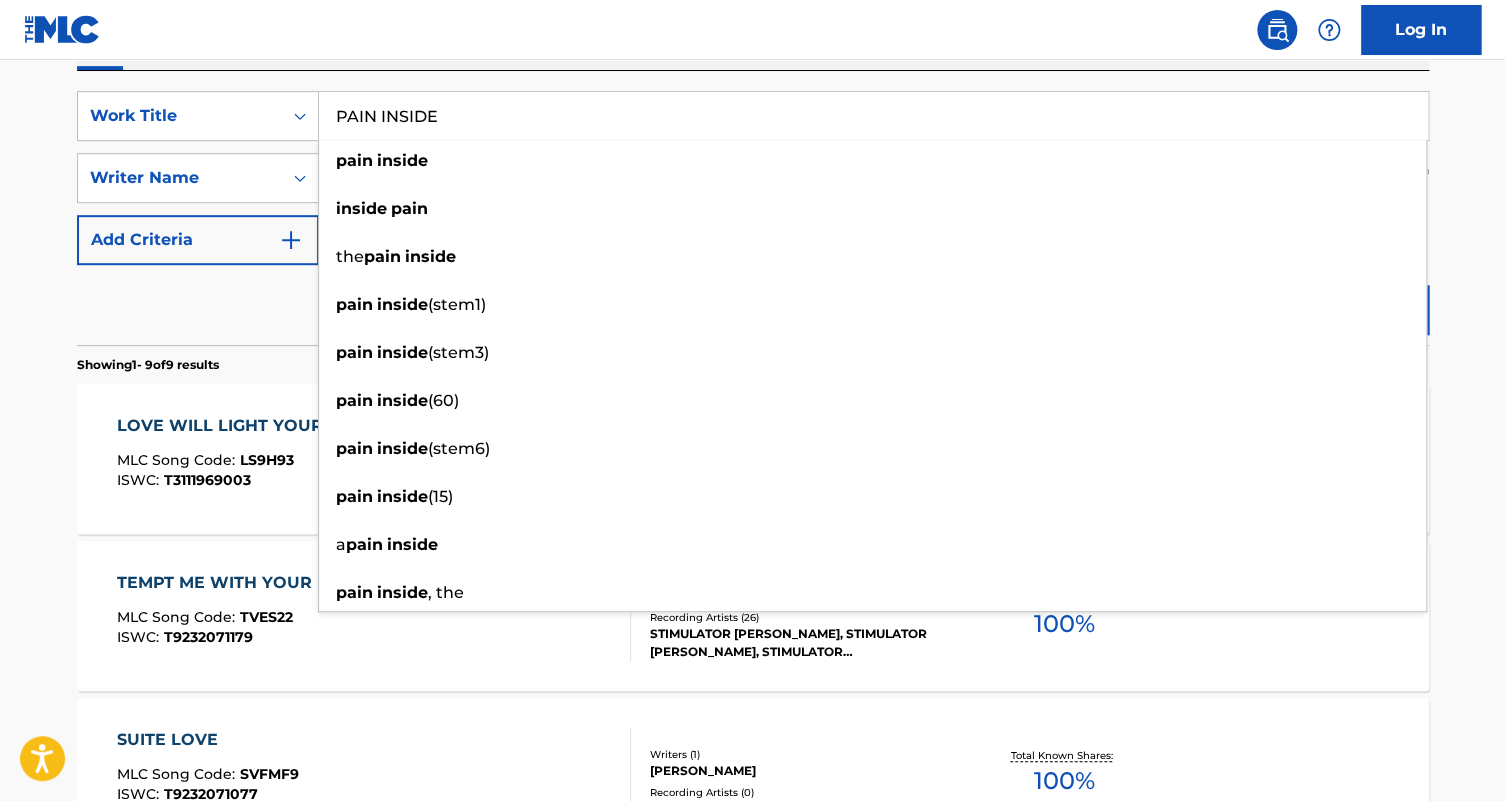 type on "PAIN INSIDE" 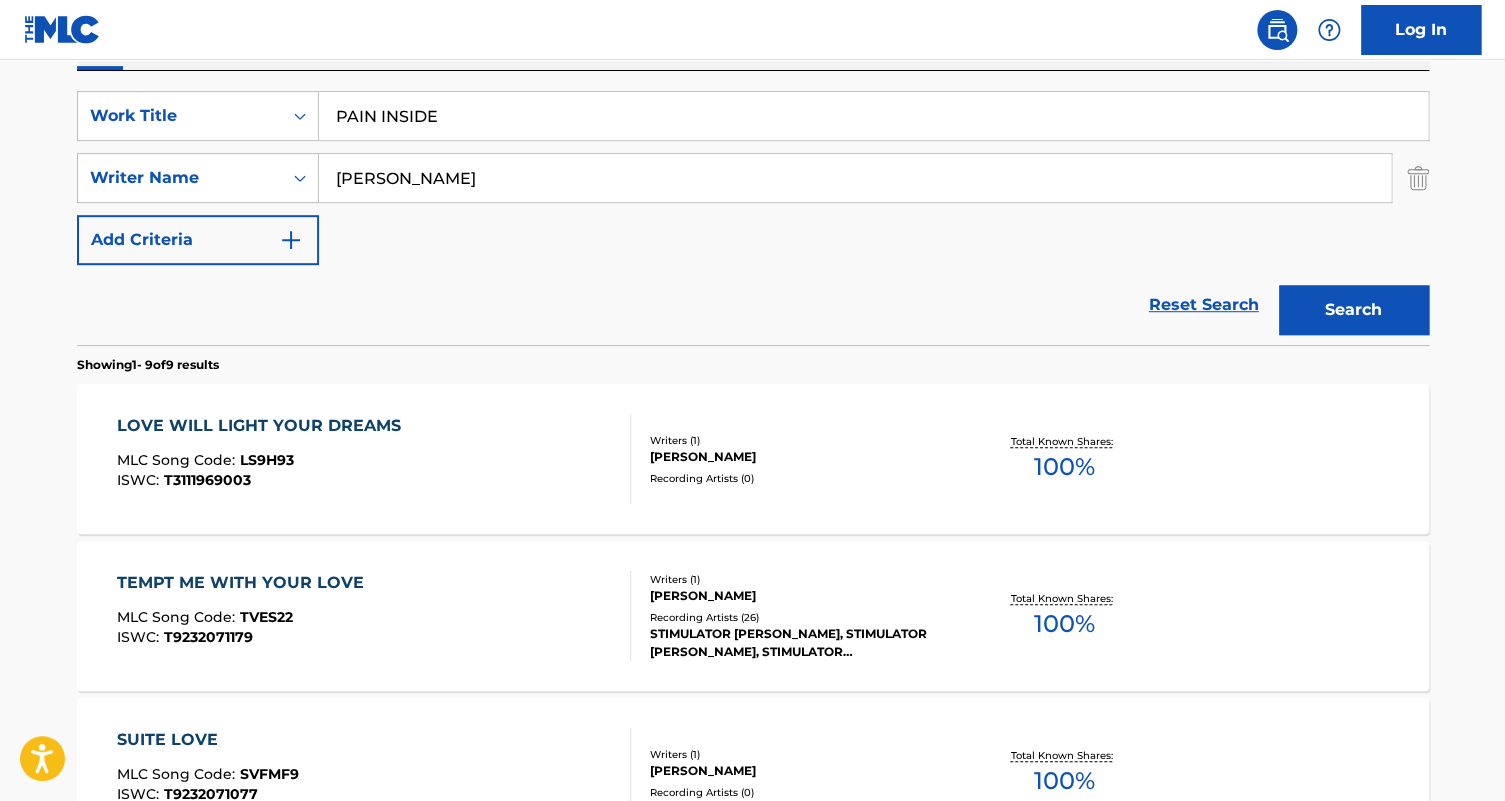 click on "Search" at bounding box center [1354, 310] 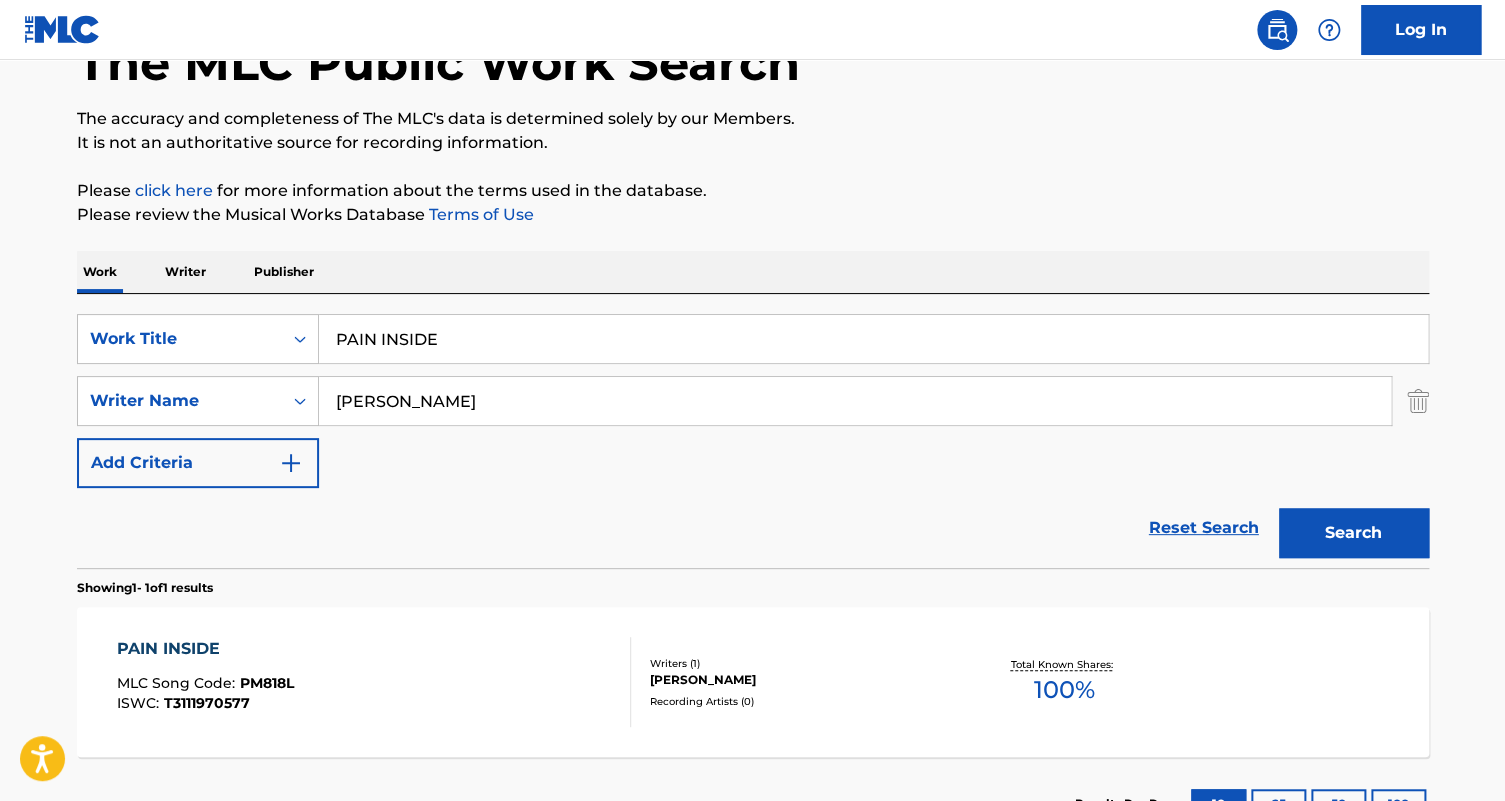 scroll, scrollTop: 286, scrollLeft: 0, axis: vertical 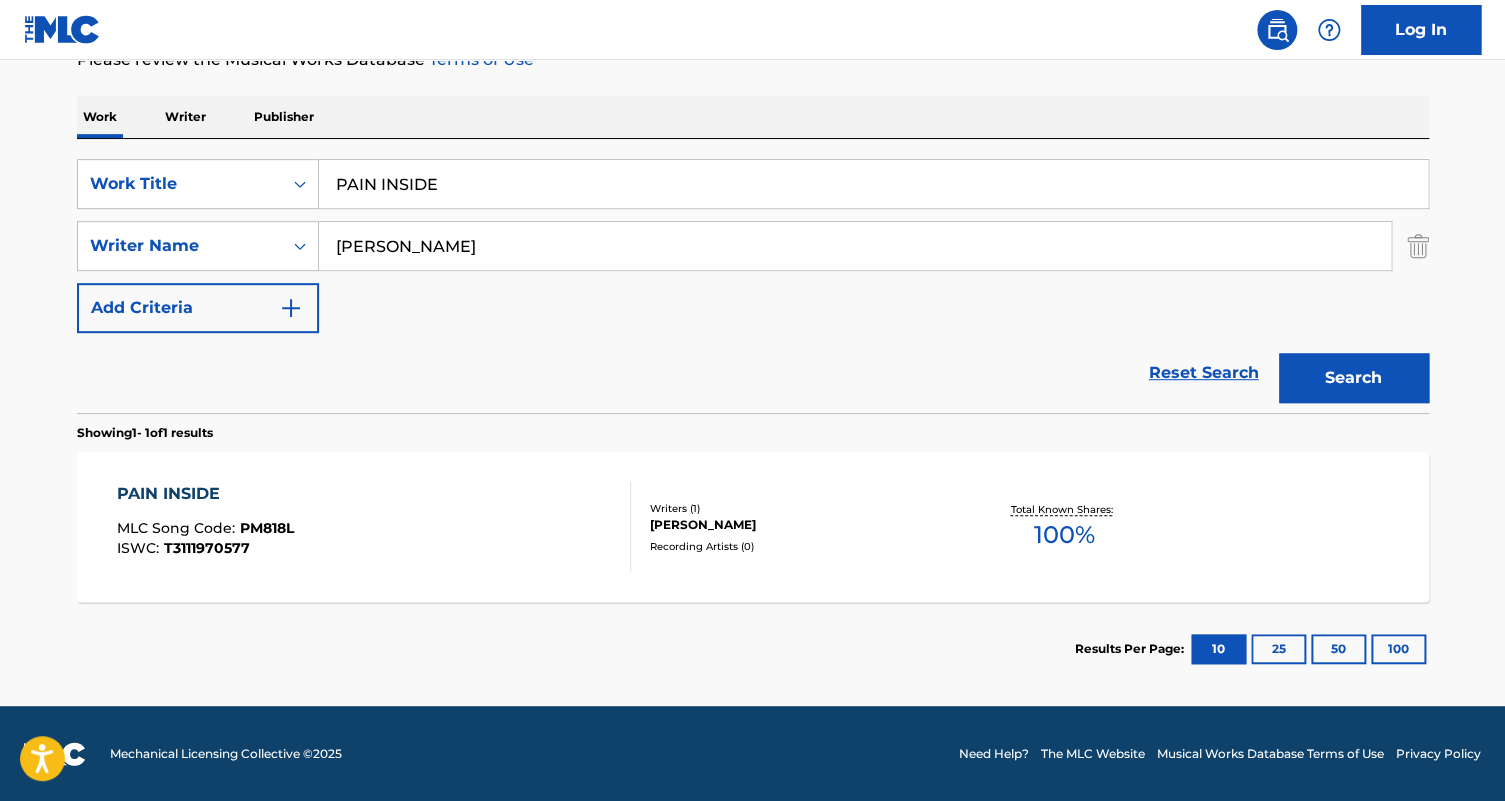 click on "PAIN INSIDE MLC Song Code : PM818L ISWC : T3111970577" at bounding box center (374, 527) 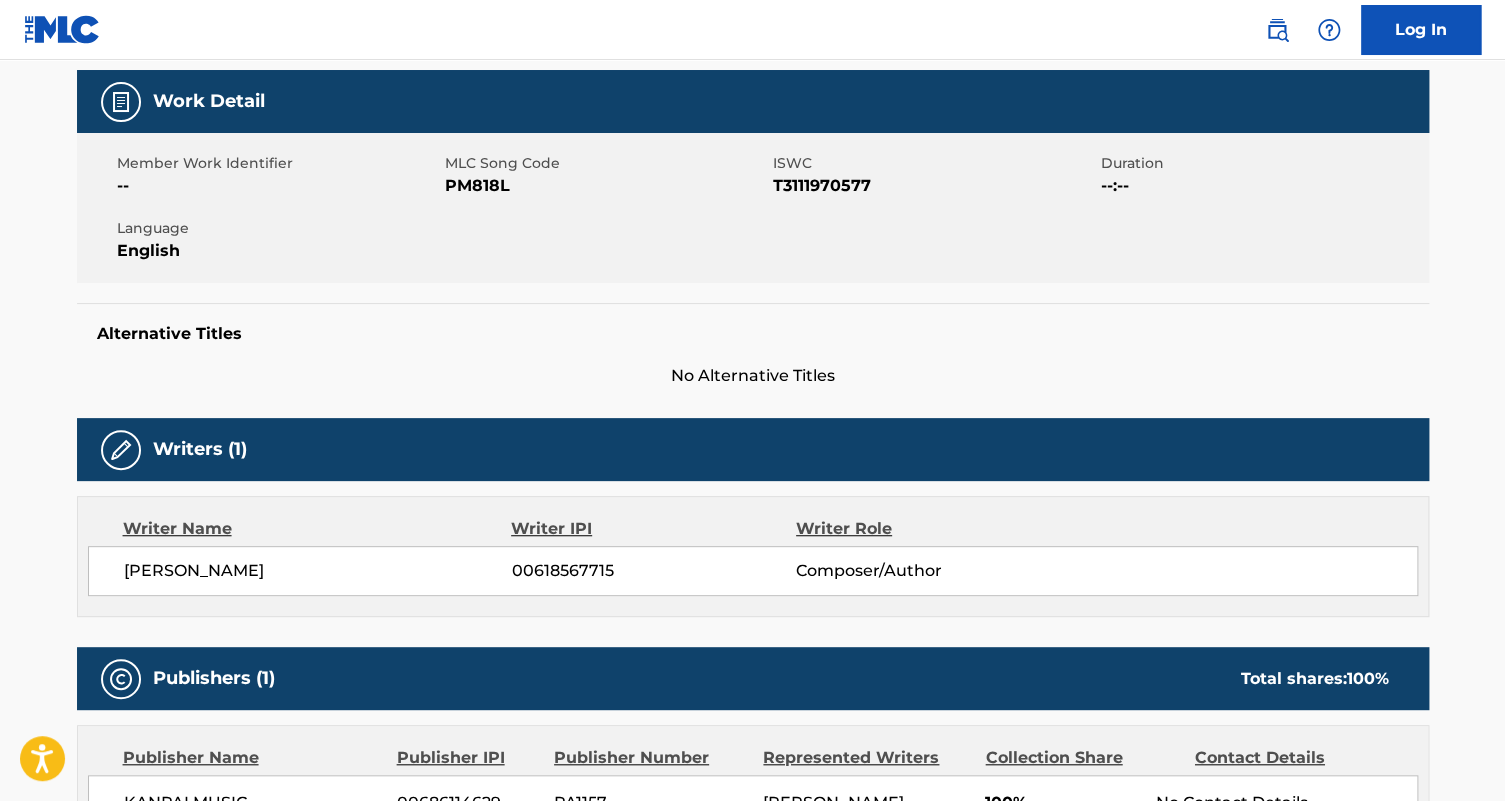 scroll, scrollTop: 0, scrollLeft: 0, axis: both 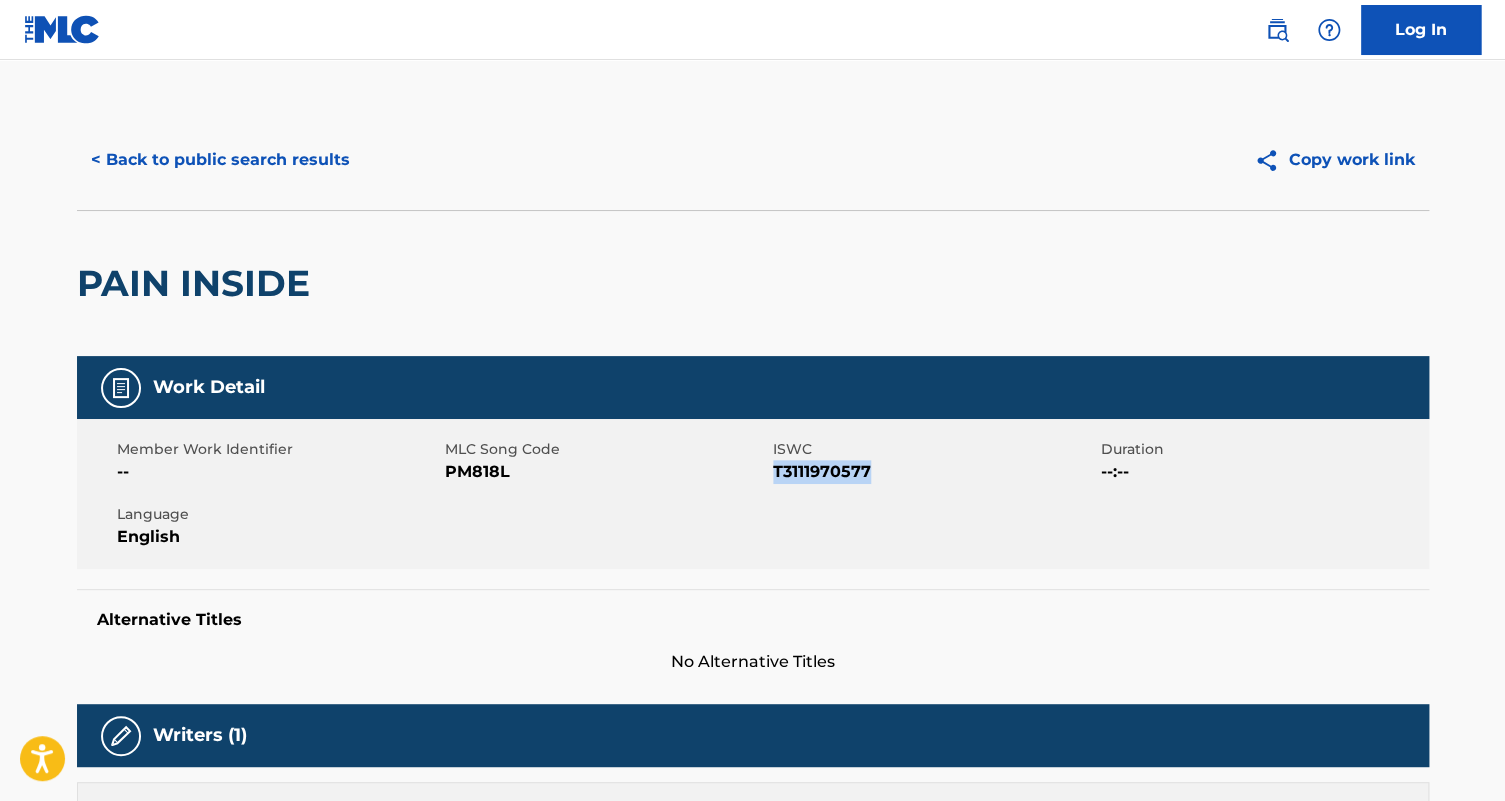 drag, startPoint x: 881, startPoint y: 467, endPoint x: 771, endPoint y: 475, distance: 110.29053 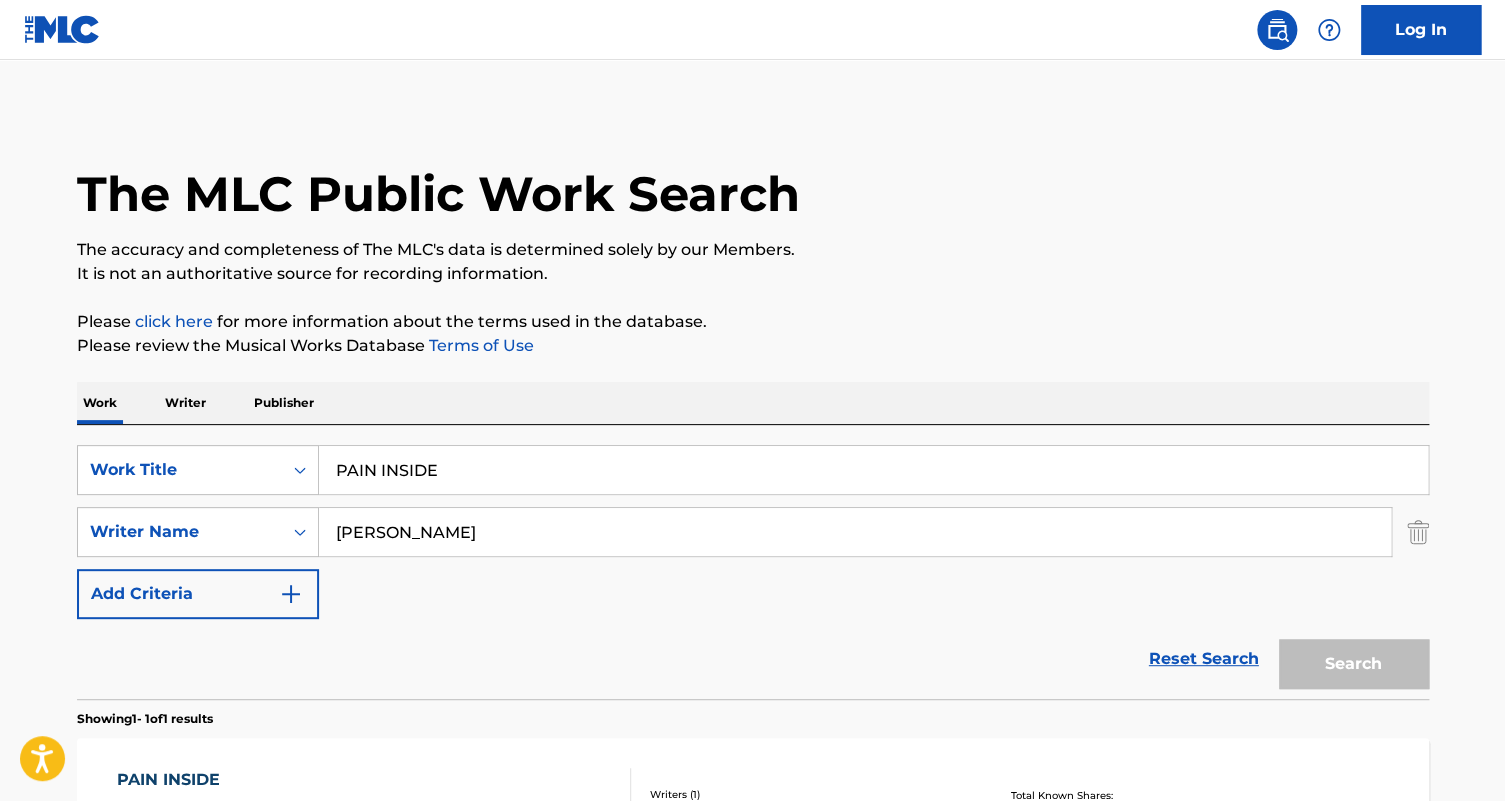 scroll, scrollTop: 172, scrollLeft: 0, axis: vertical 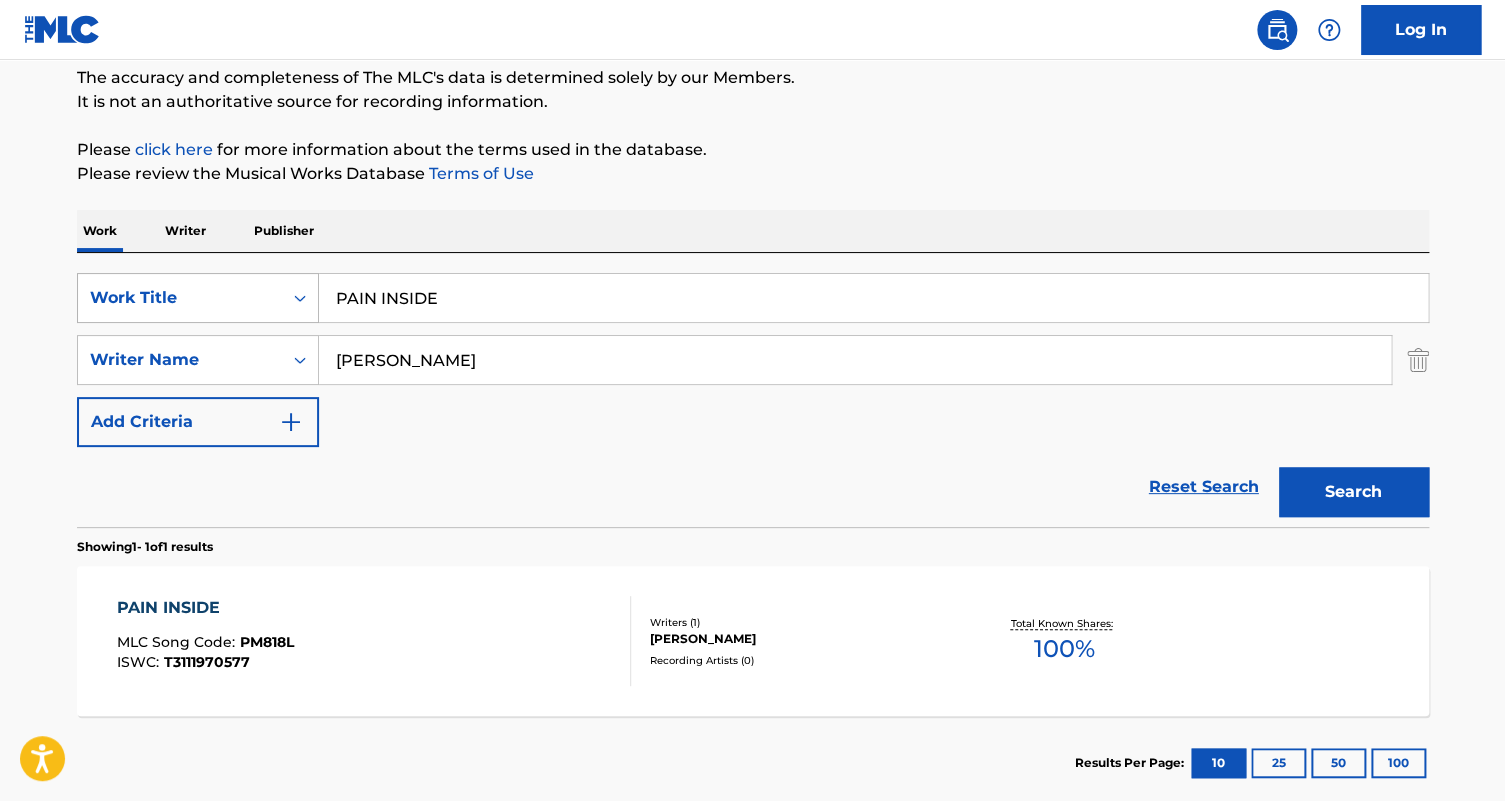 drag, startPoint x: 506, startPoint y: 289, endPoint x: 265, endPoint y: 288, distance: 241.00208 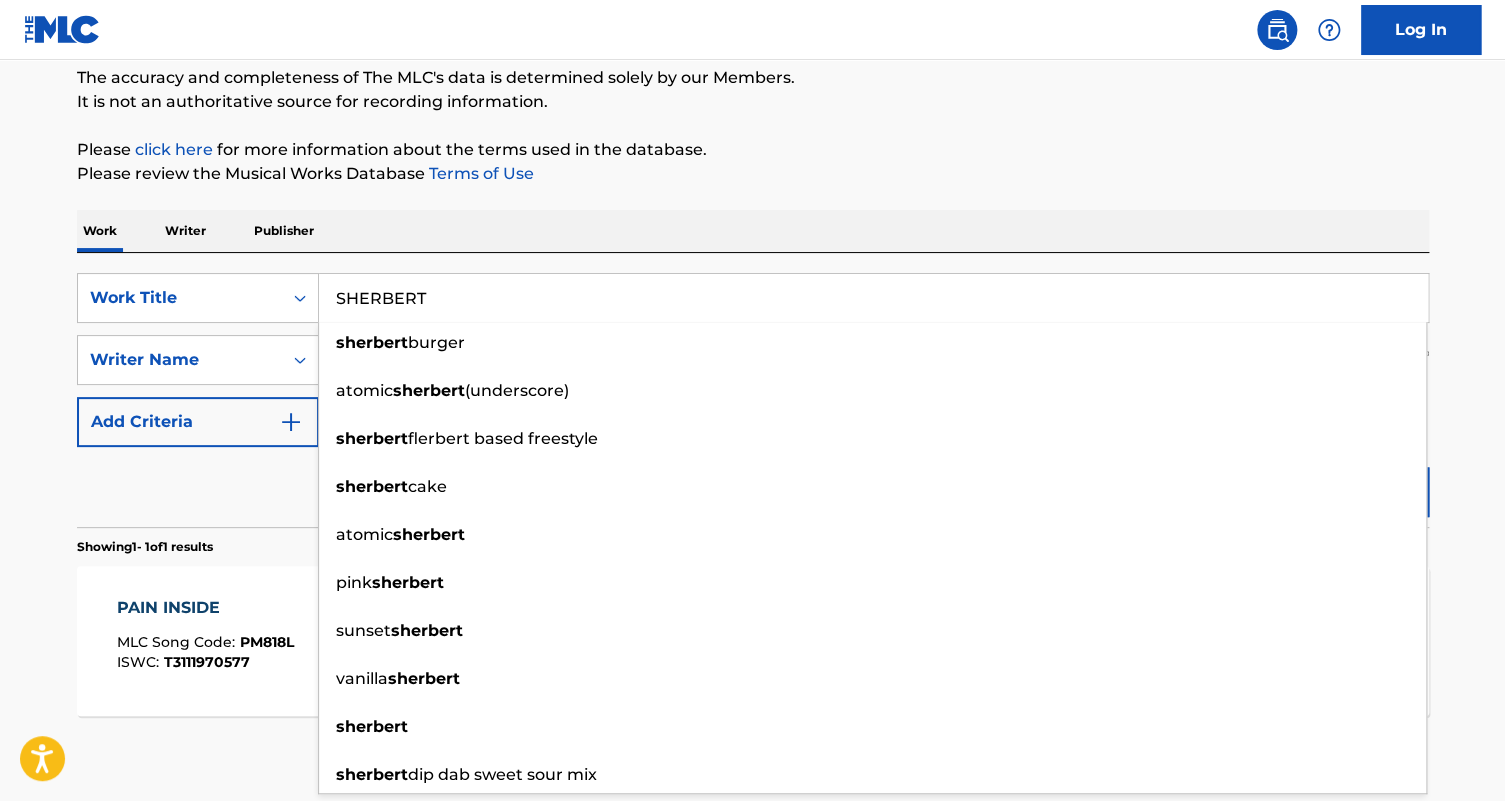 click on "Please   click here   for more information about the terms used in the database." at bounding box center (753, 150) 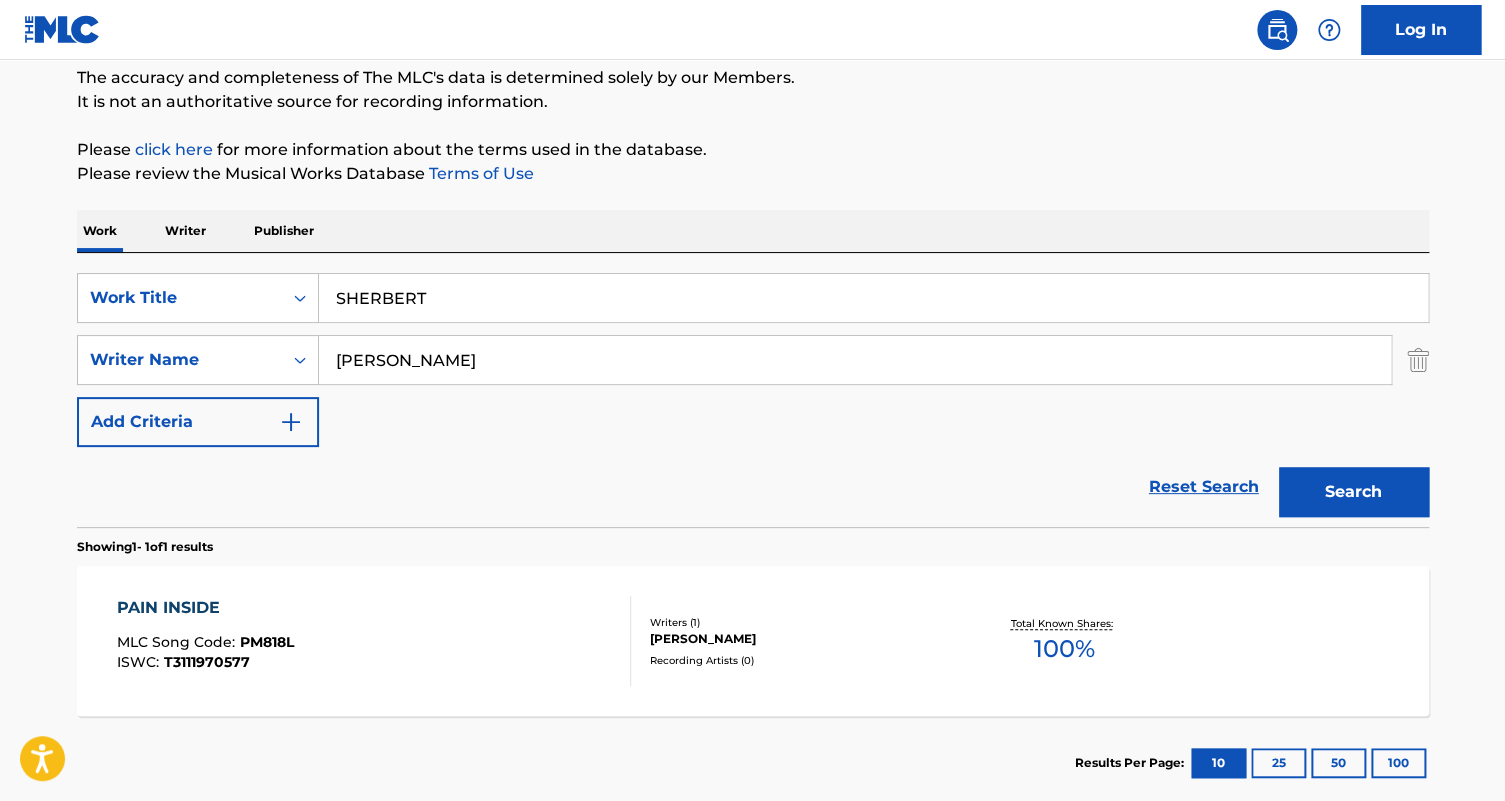 click on "Search" at bounding box center [1354, 492] 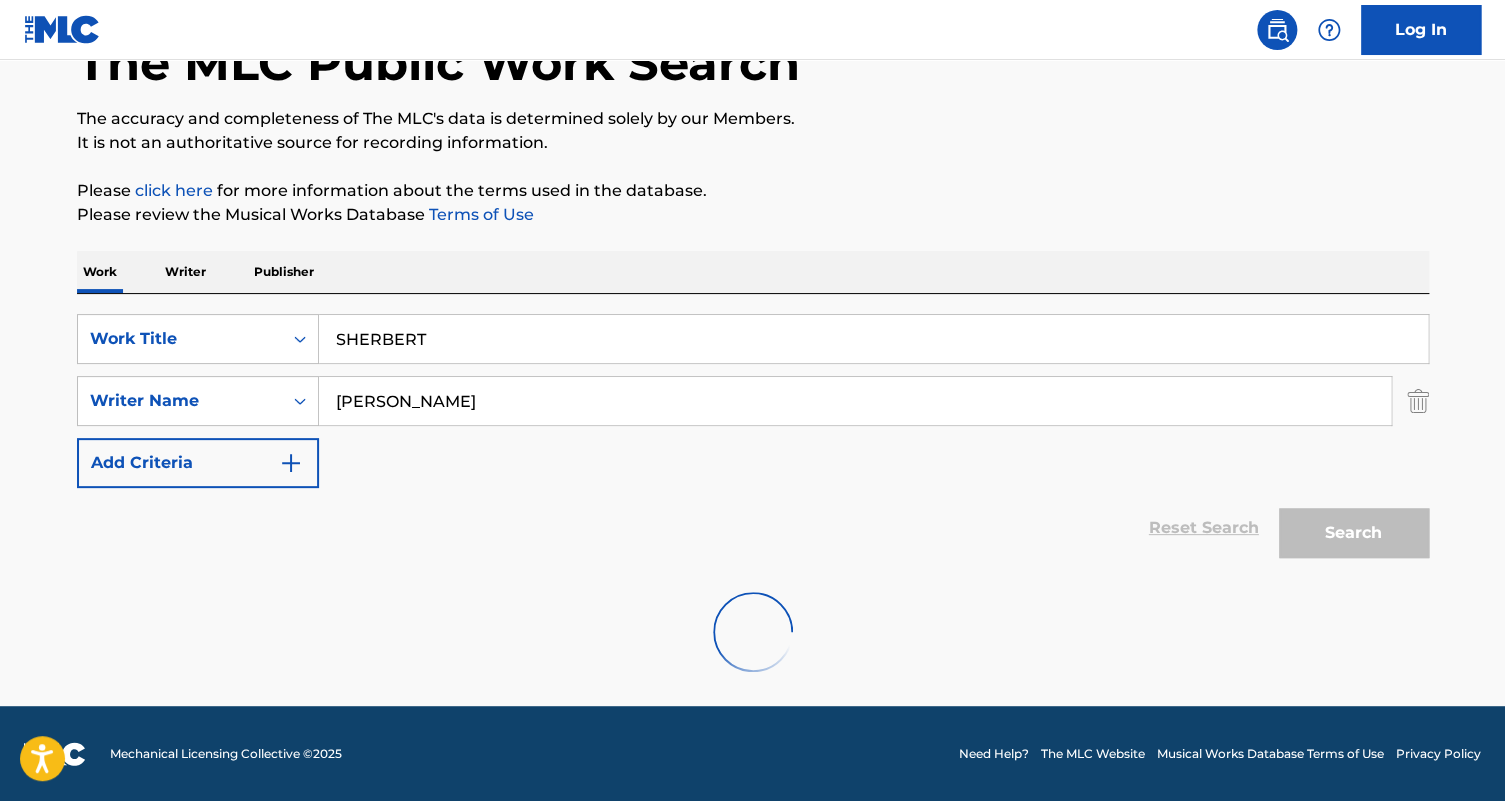 scroll, scrollTop: 172, scrollLeft: 0, axis: vertical 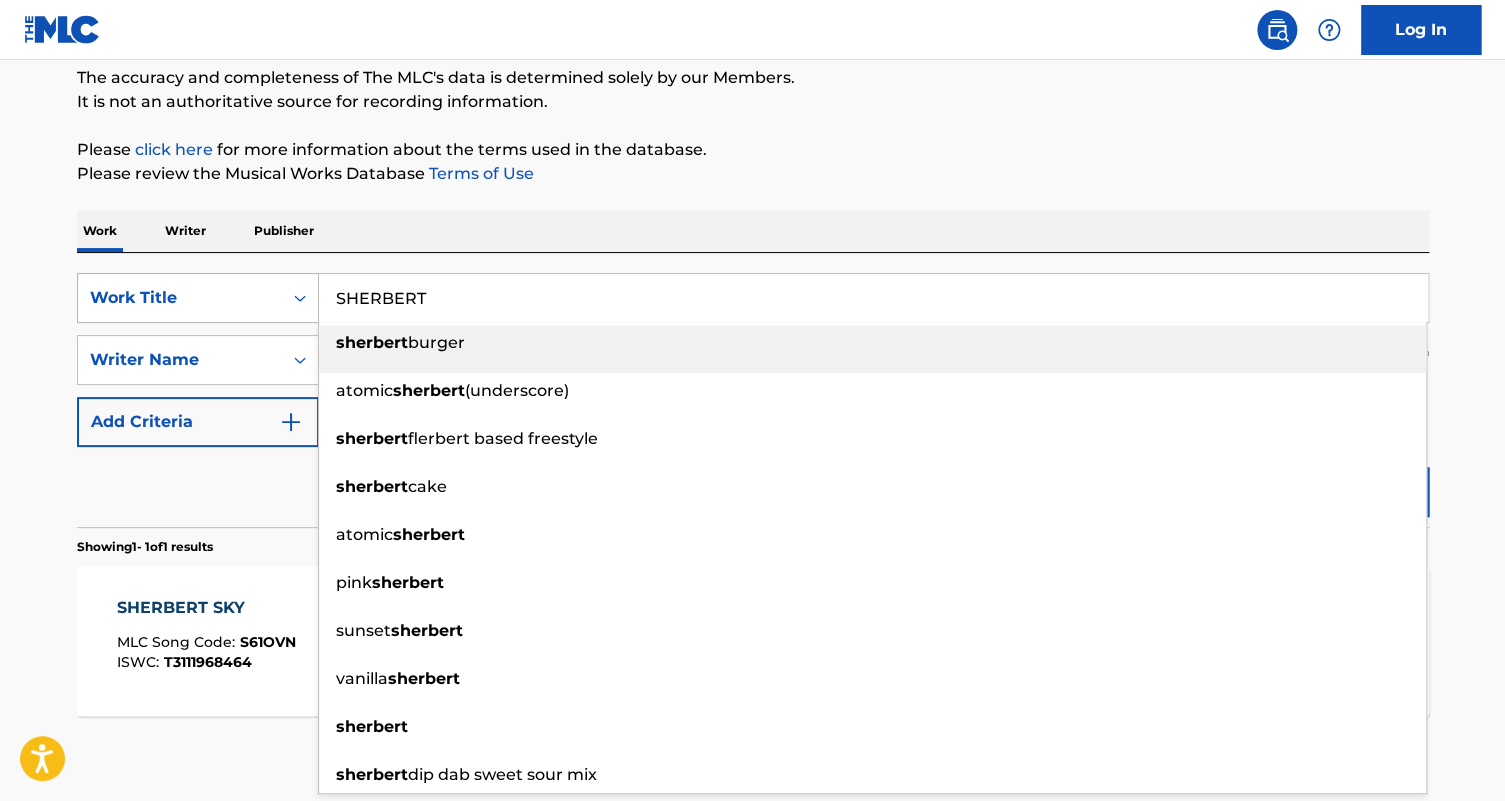 drag, startPoint x: 458, startPoint y: 308, endPoint x: 180, endPoint y: 289, distance: 278.64853 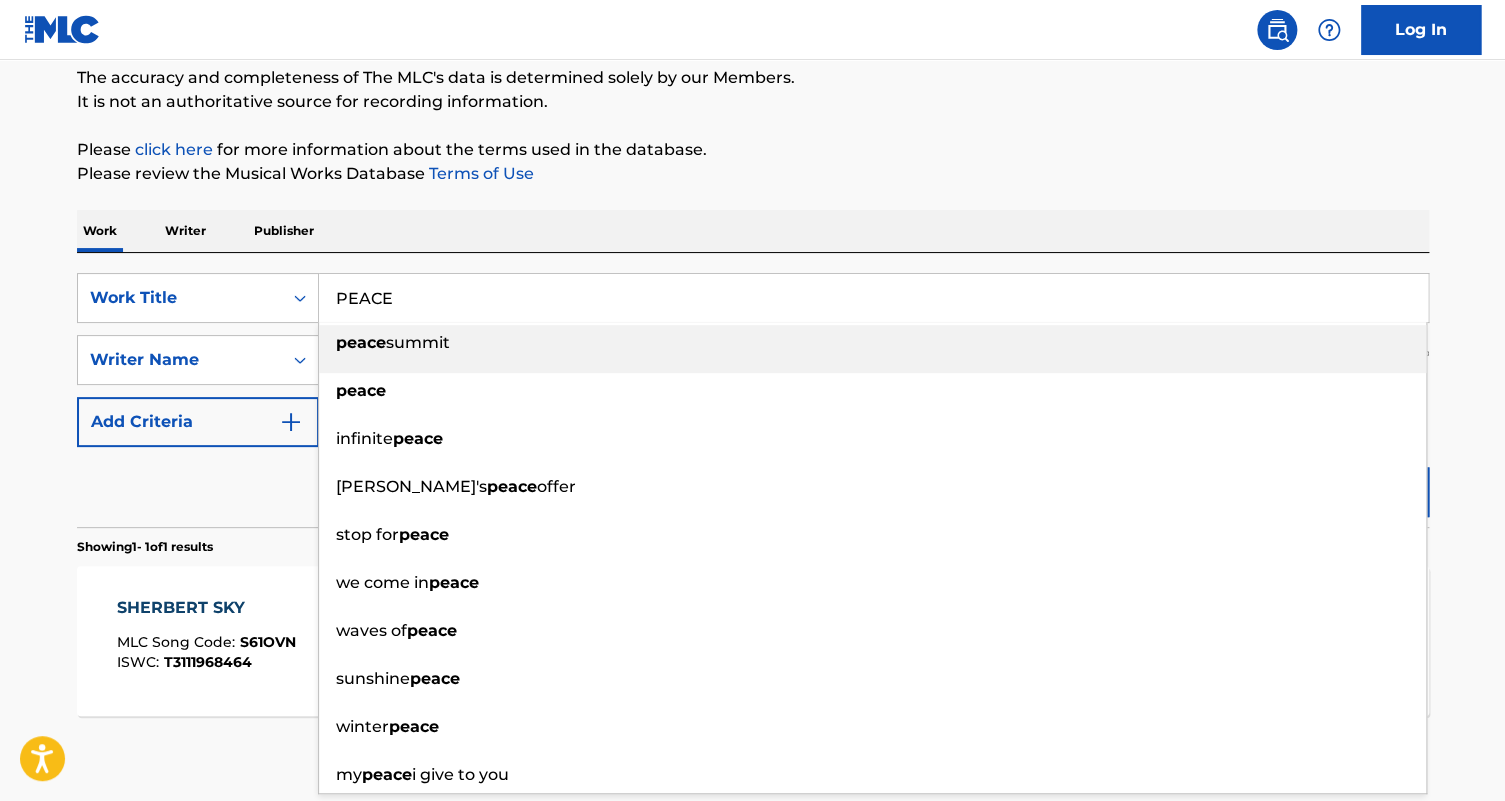 type on "PEACE" 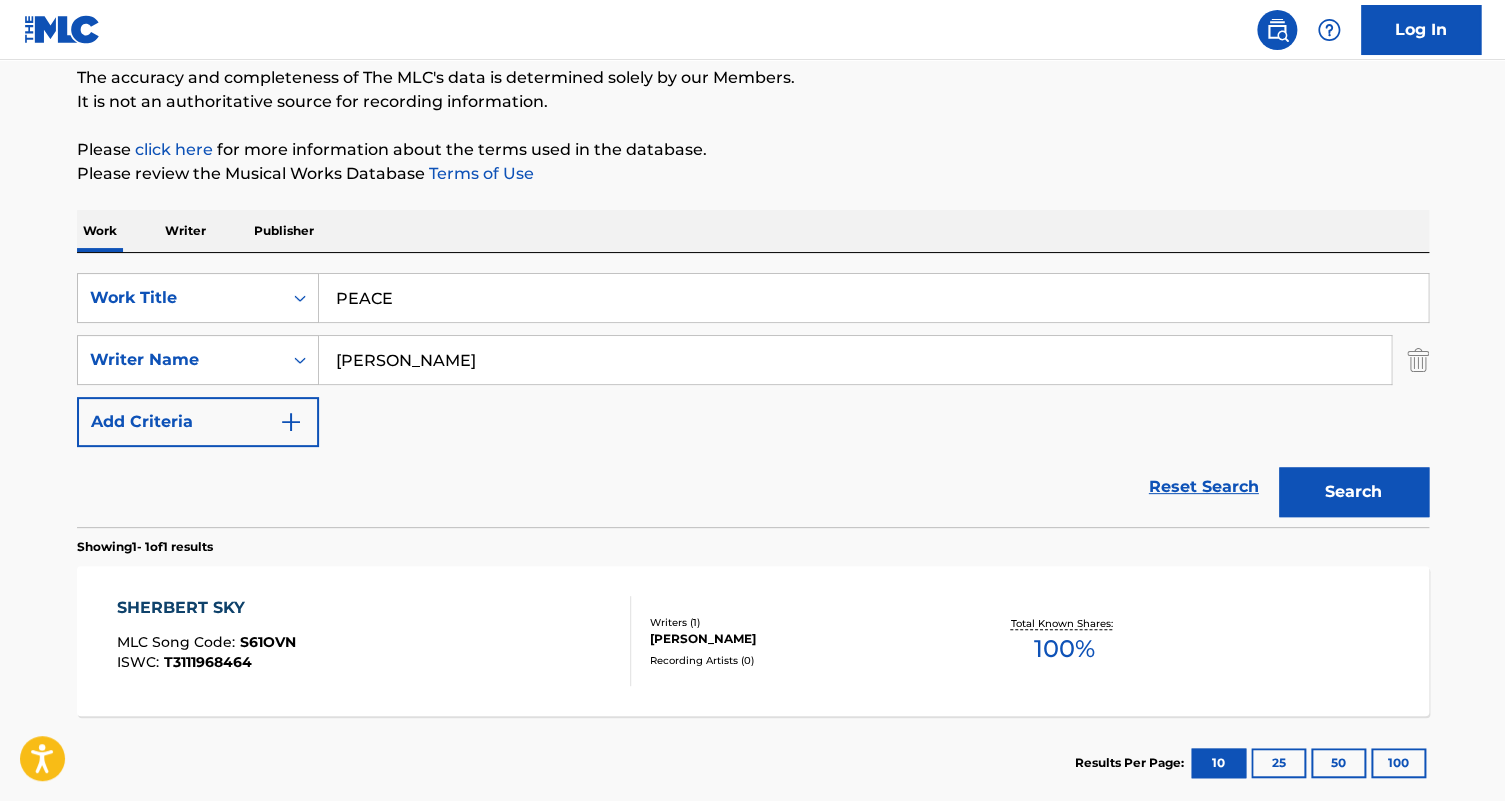 click on "Search" at bounding box center (1354, 492) 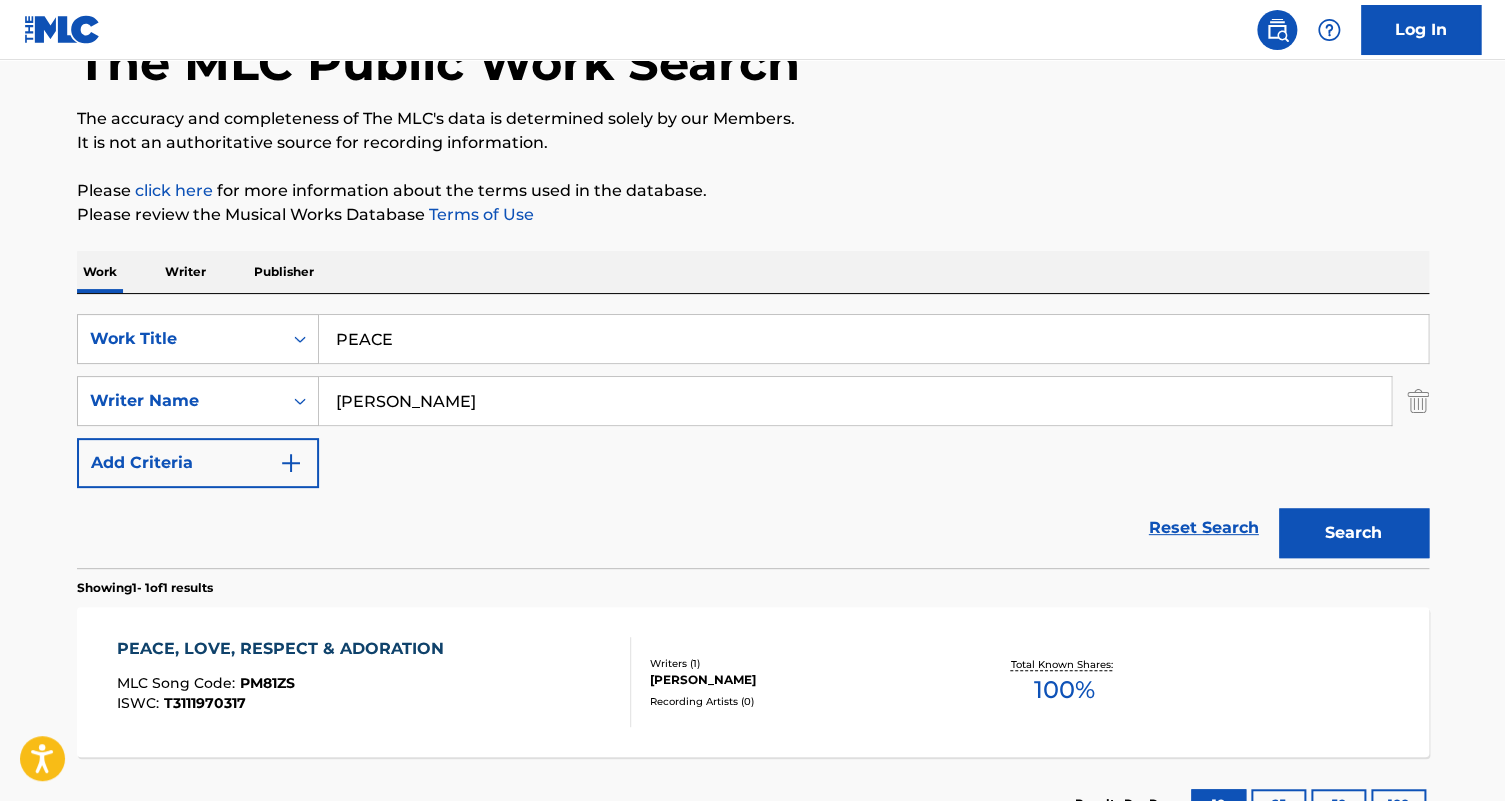 scroll, scrollTop: 172, scrollLeft: 0, axis: vertical 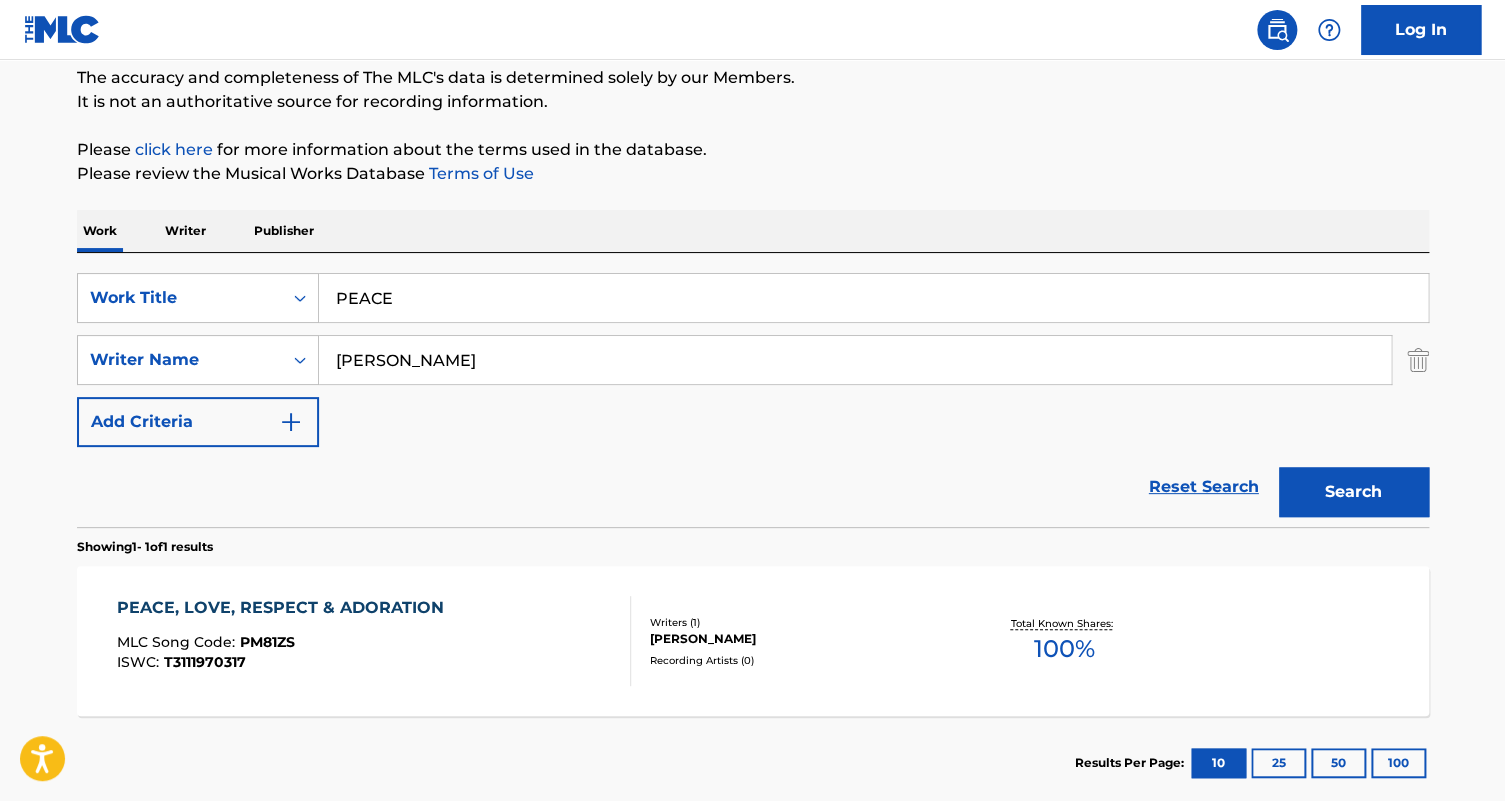 click on "PEACE, LOVE, RESPECT & ADORATION MLC Song Code : PM81ZS ISWC : T3111970317" at bounding box center [285, 641] 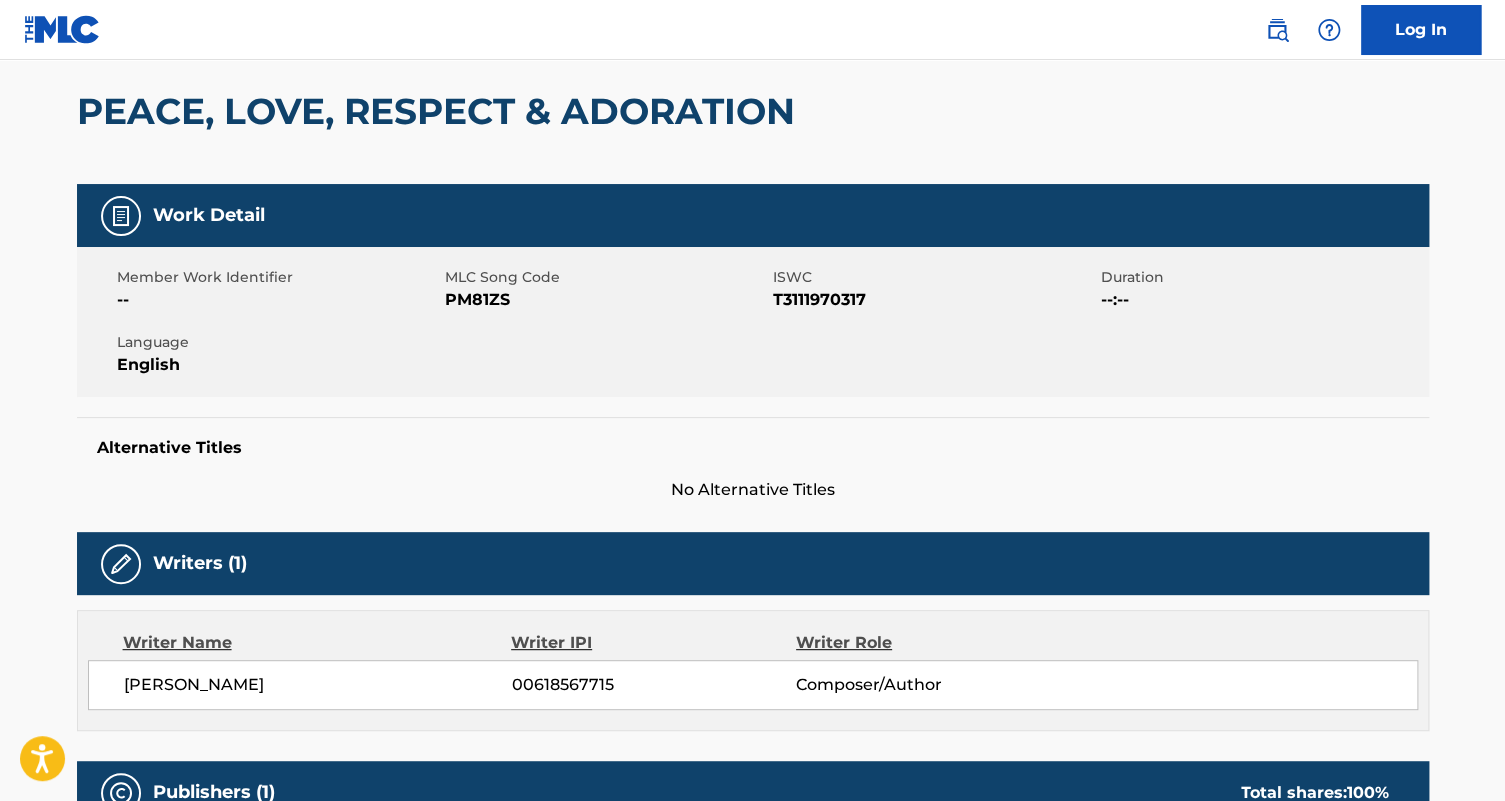 scroll, scrollTop: 0, scrollLeft: 0, axis: both 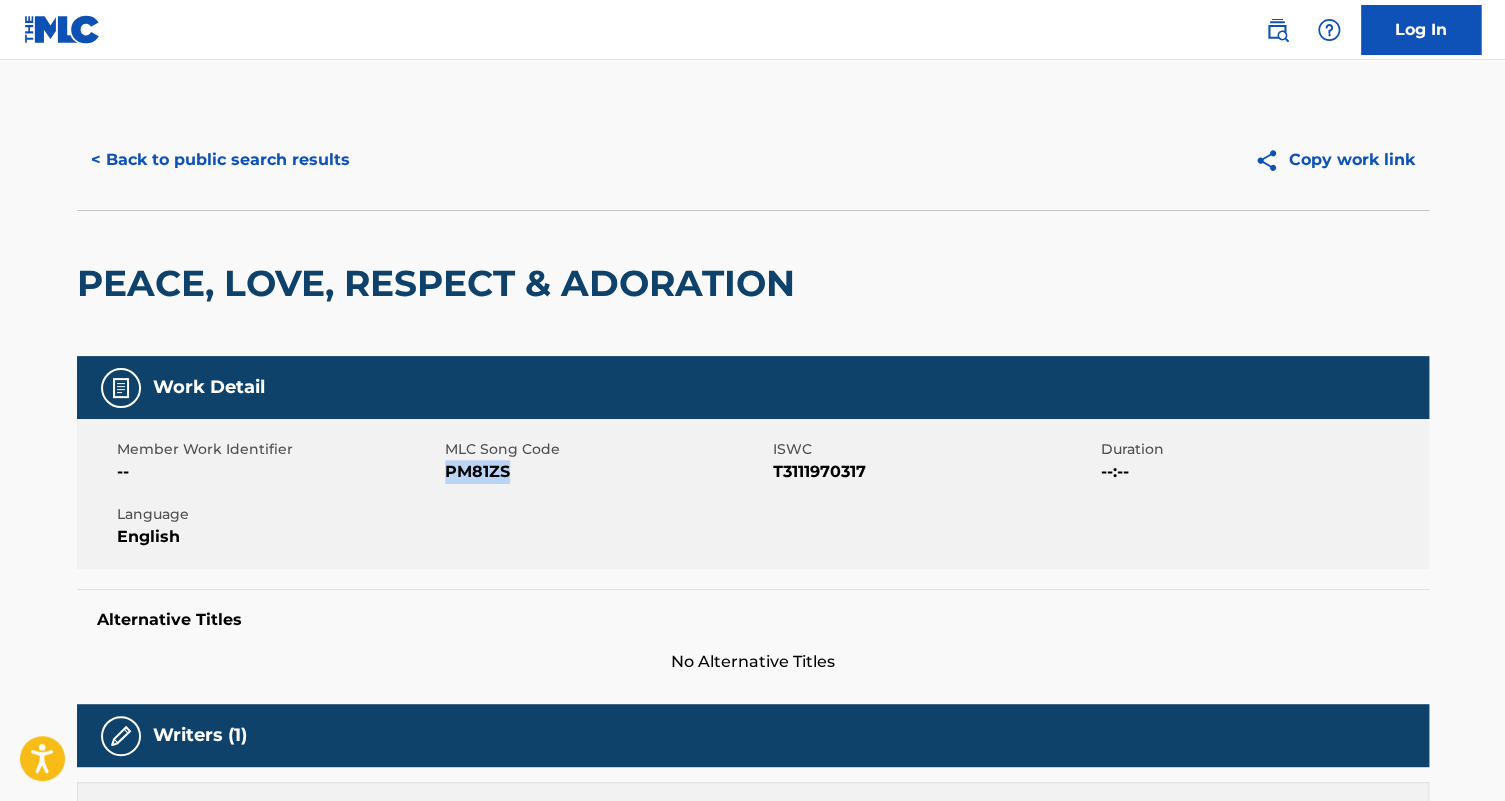 drag, startPoint x: 522, startPoint y: 479, endPoint x: 445, endPoint y: 469, distance: 77.64664 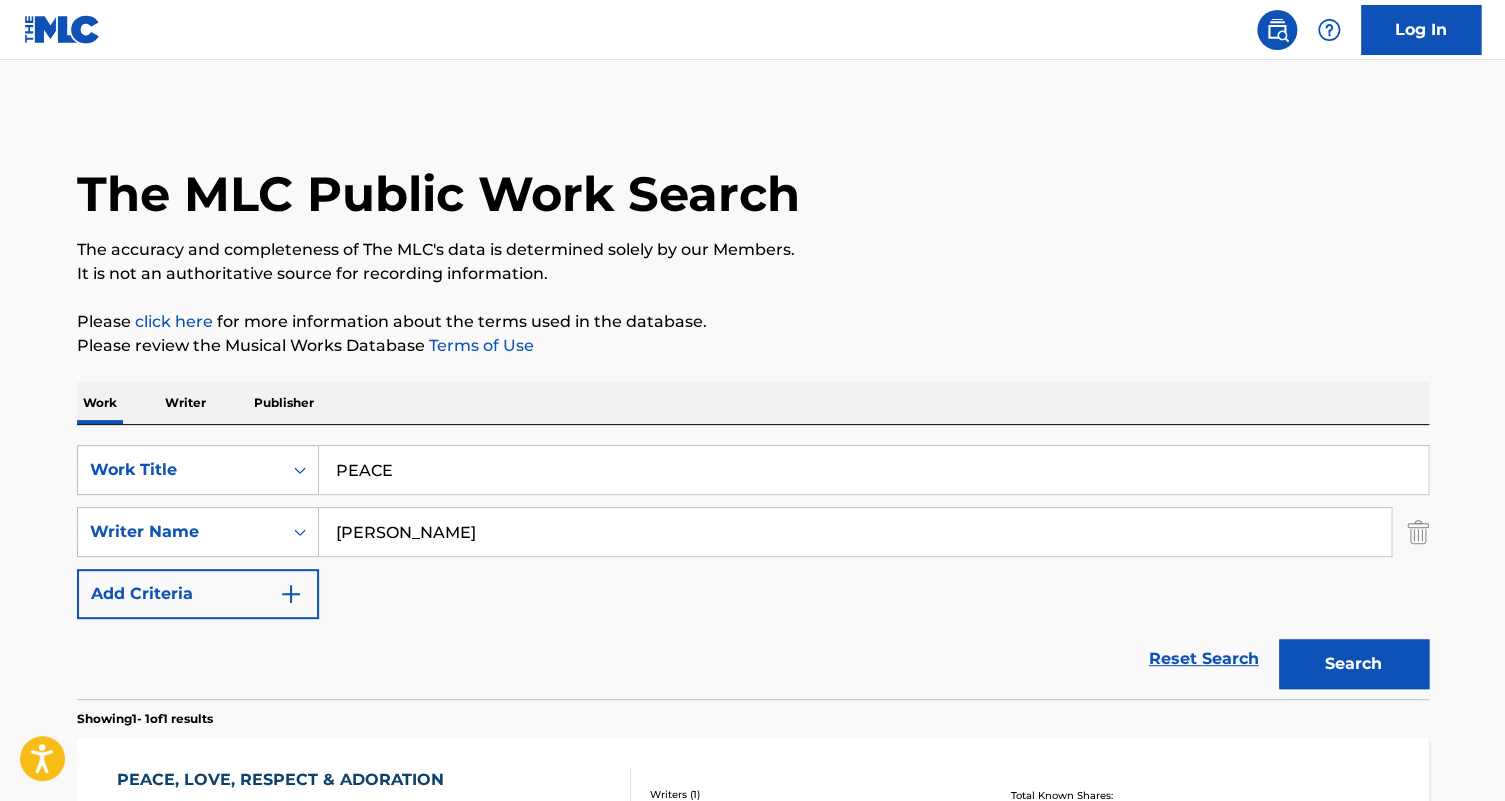 scroll, scrollTop: 172, scrollLeft: 0, axis: vertical 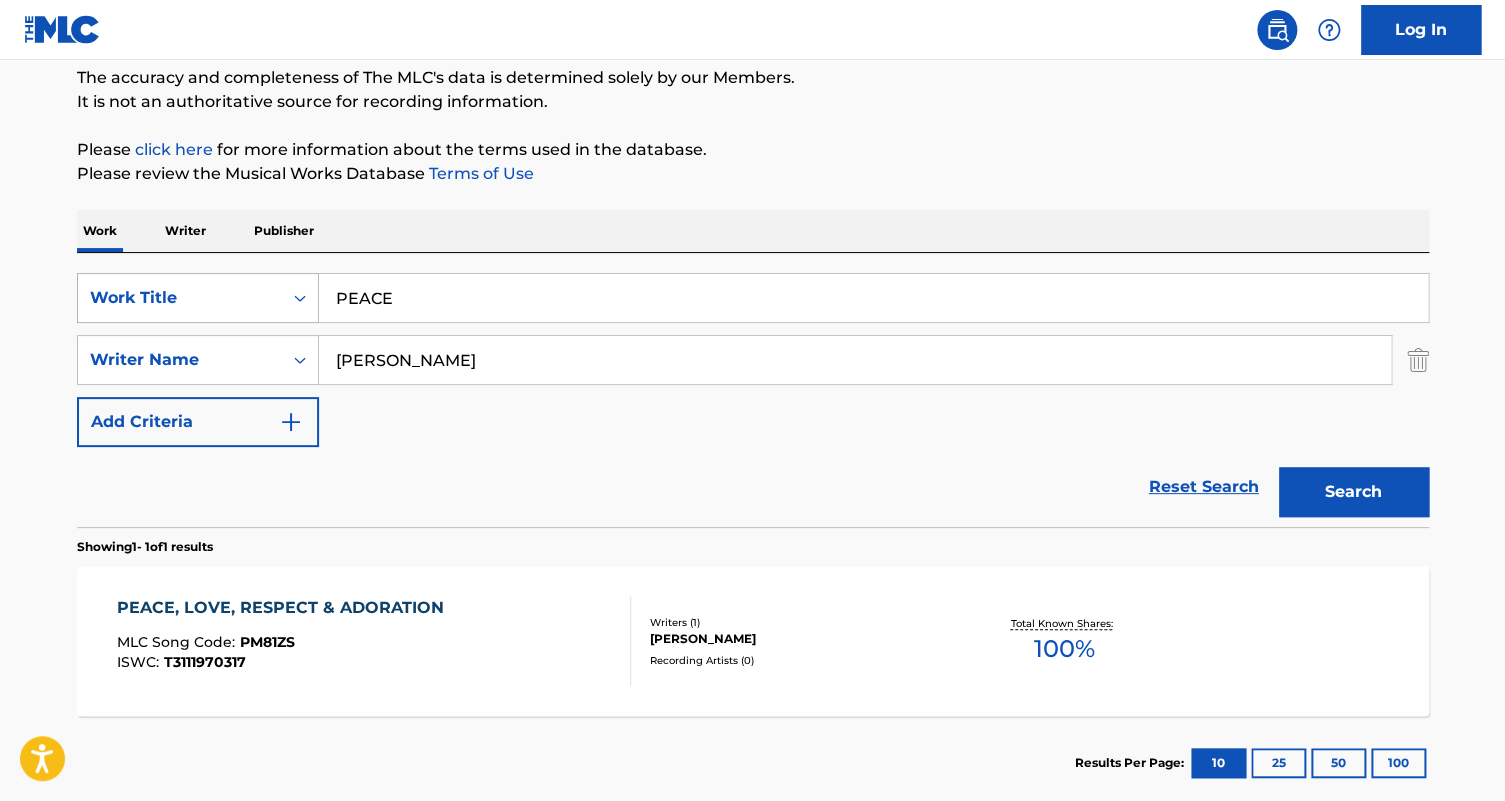 drag, startPoint x: 426, startPoint y: 299, endPoint x: 261, endPoint y: 287, distance: 165.43579 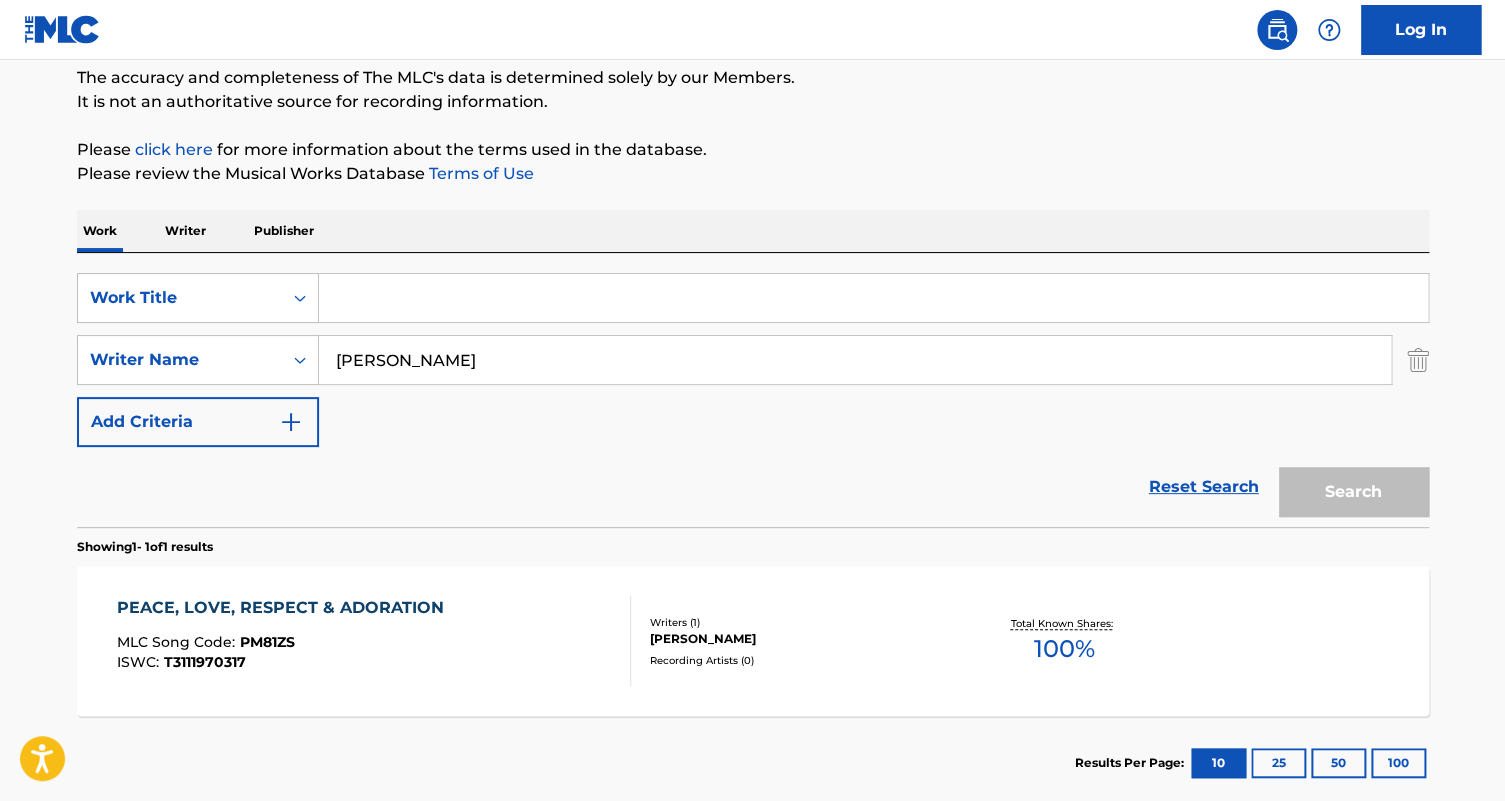 paste on "VILIFIED" 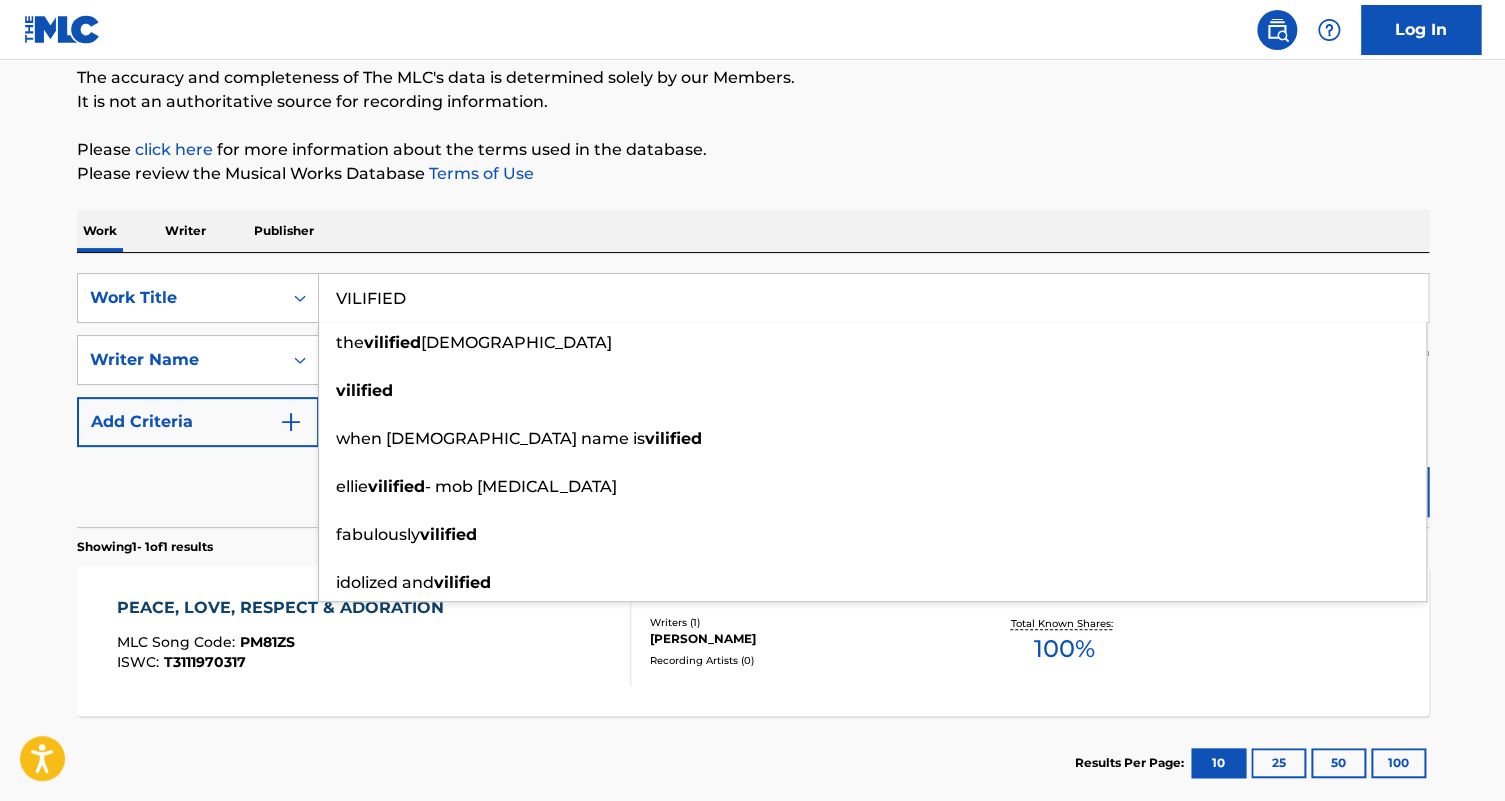 type on "VILIFIED" 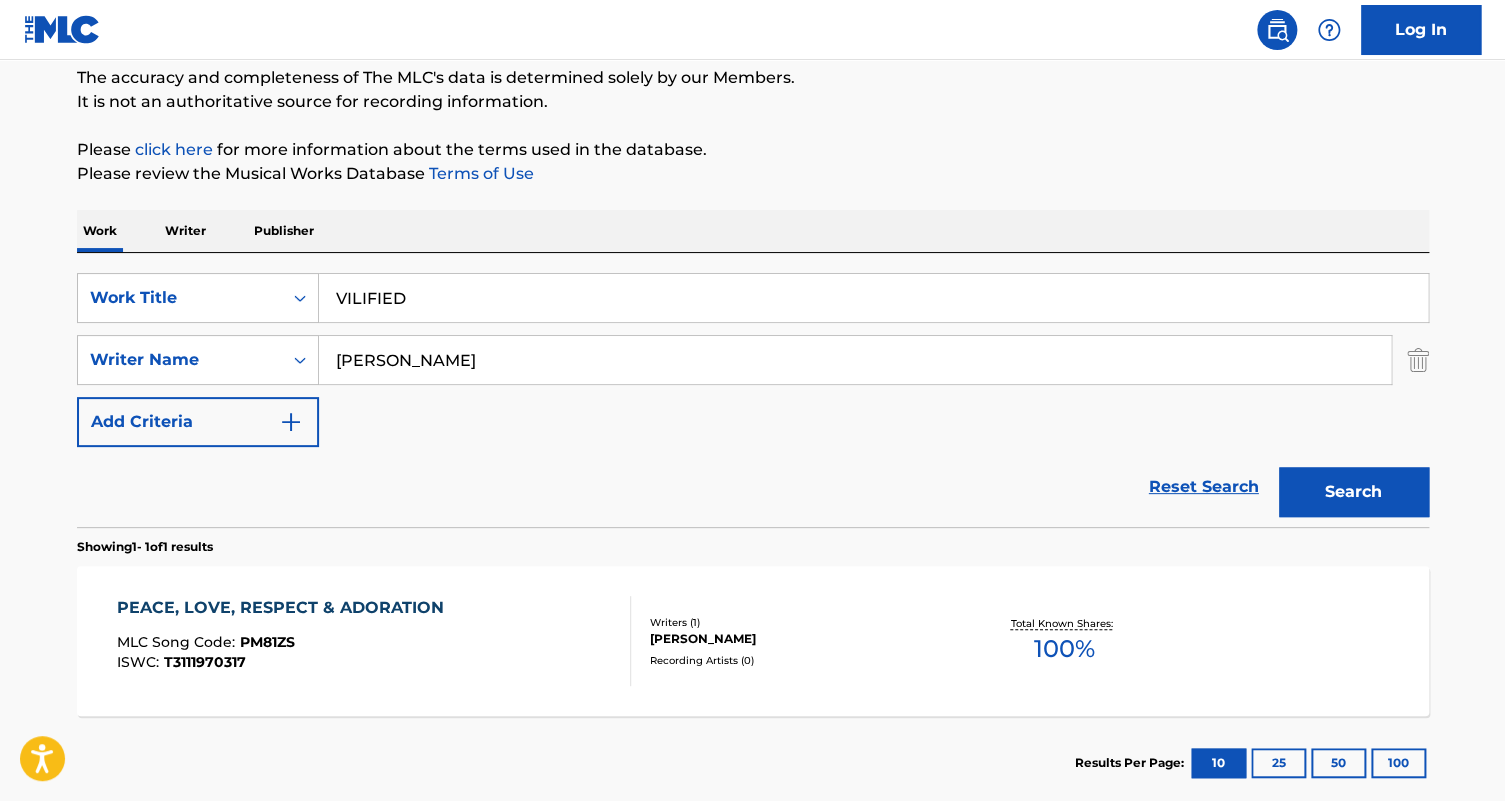 click on "Search" at bounding box center [1354, 492] 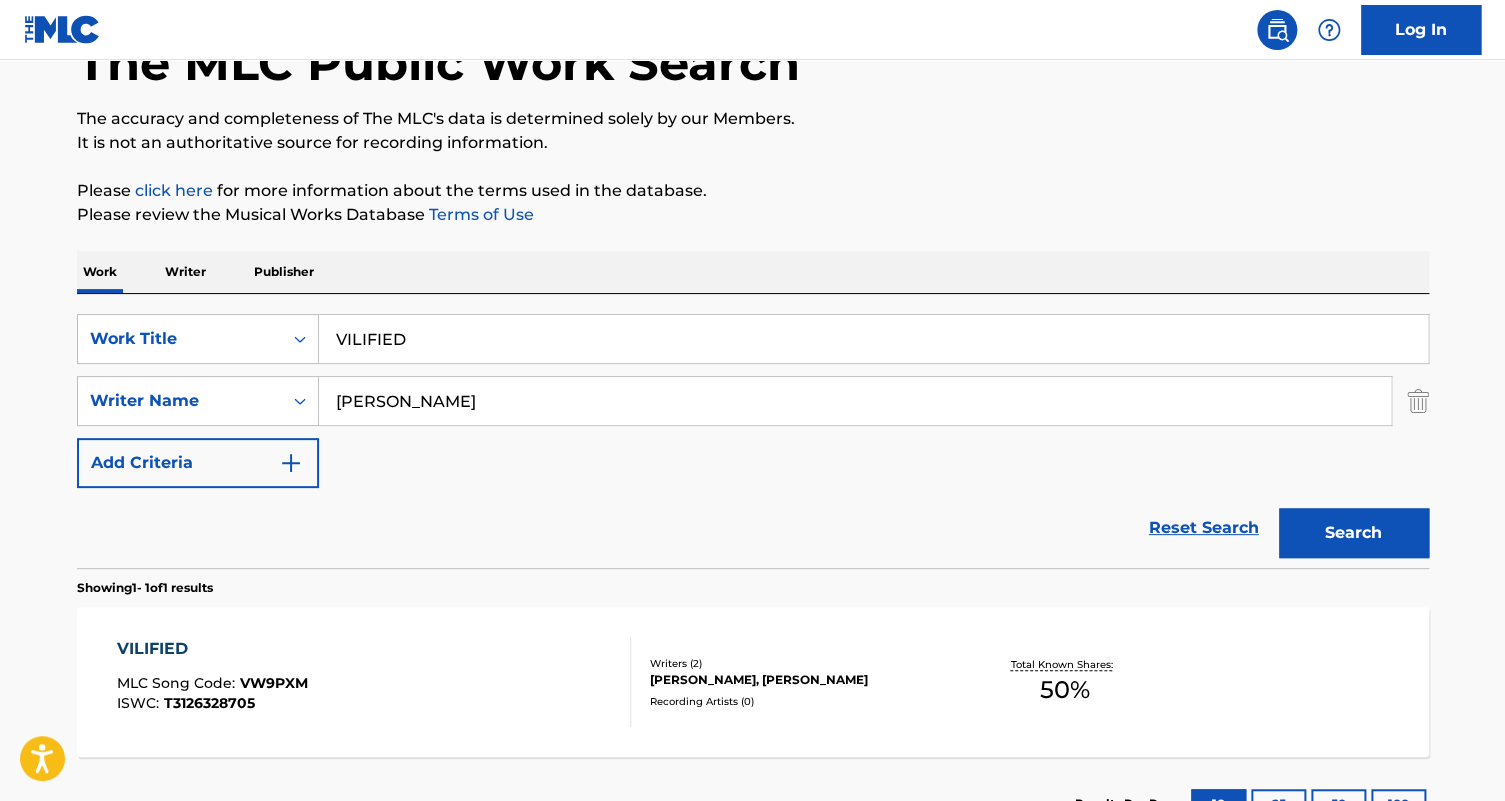 scroll, scrollTop: 172, scrollLeft: 0, axis: vertical 